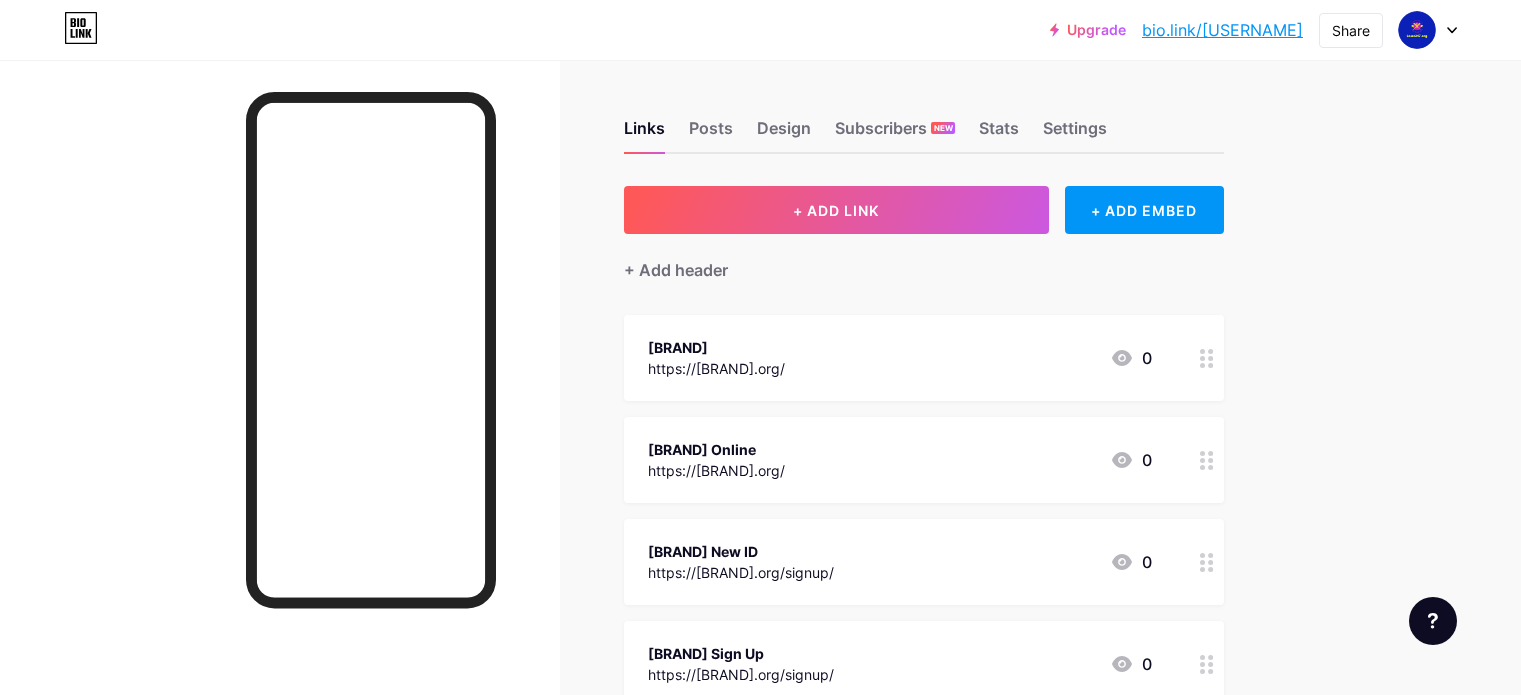 scroll, scrollTop: 0, scrollLeft: 0, axis: both 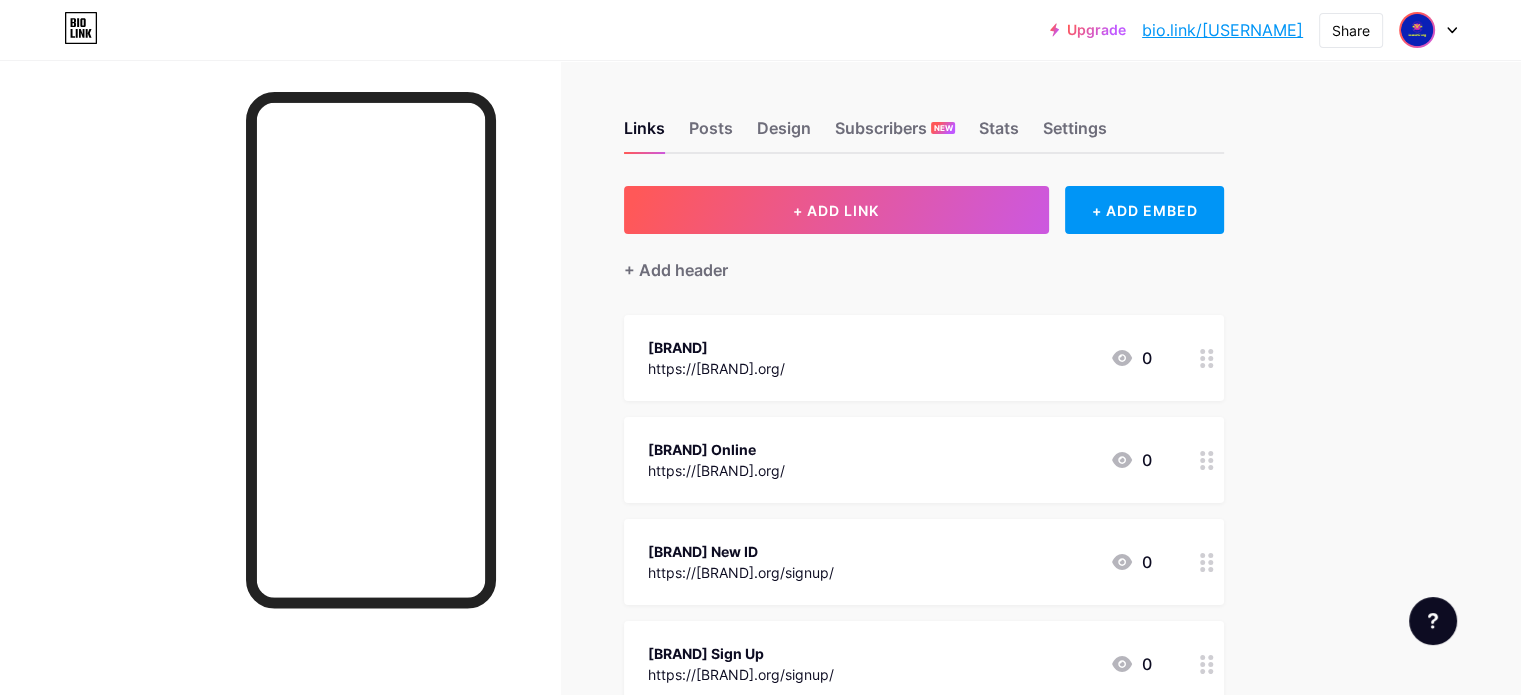 click at bounding box center [1417, 30] 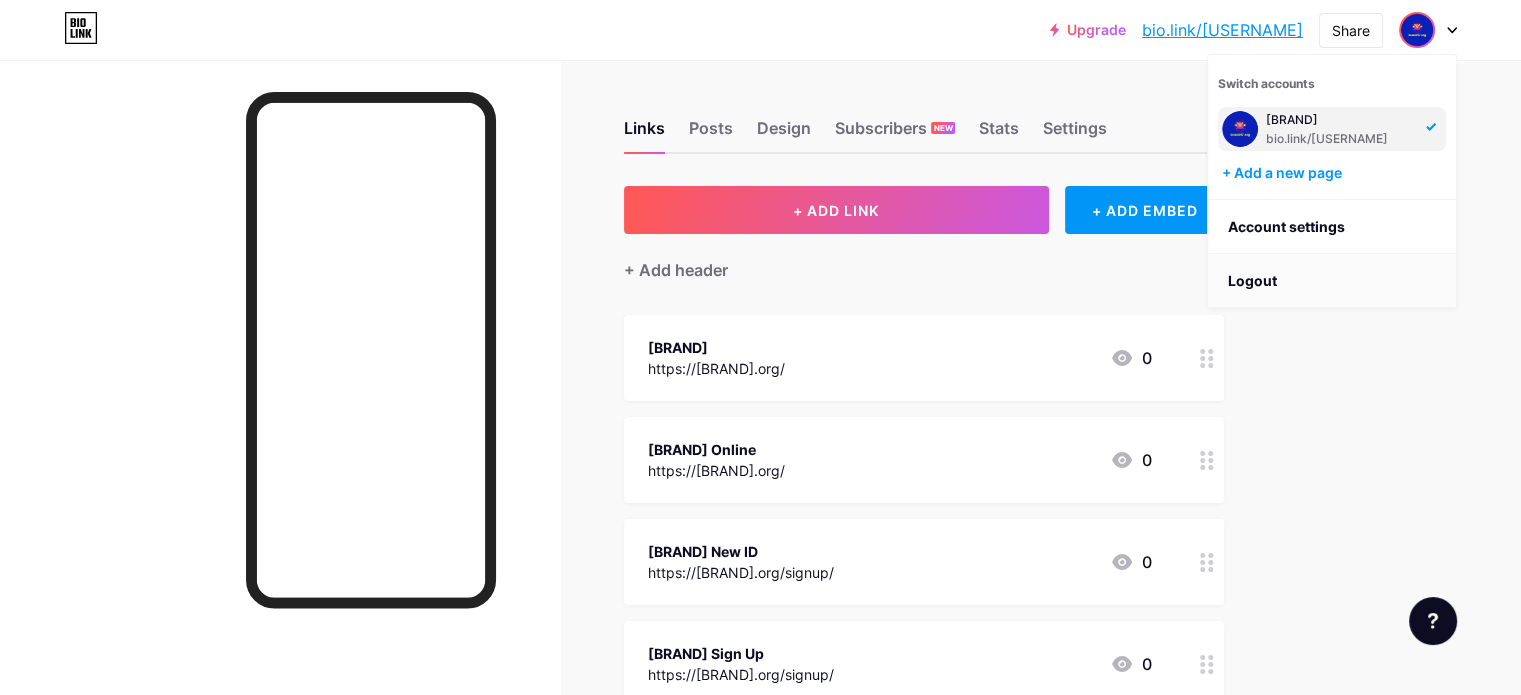 click on "Logout" at bounding box center (1332, 281) 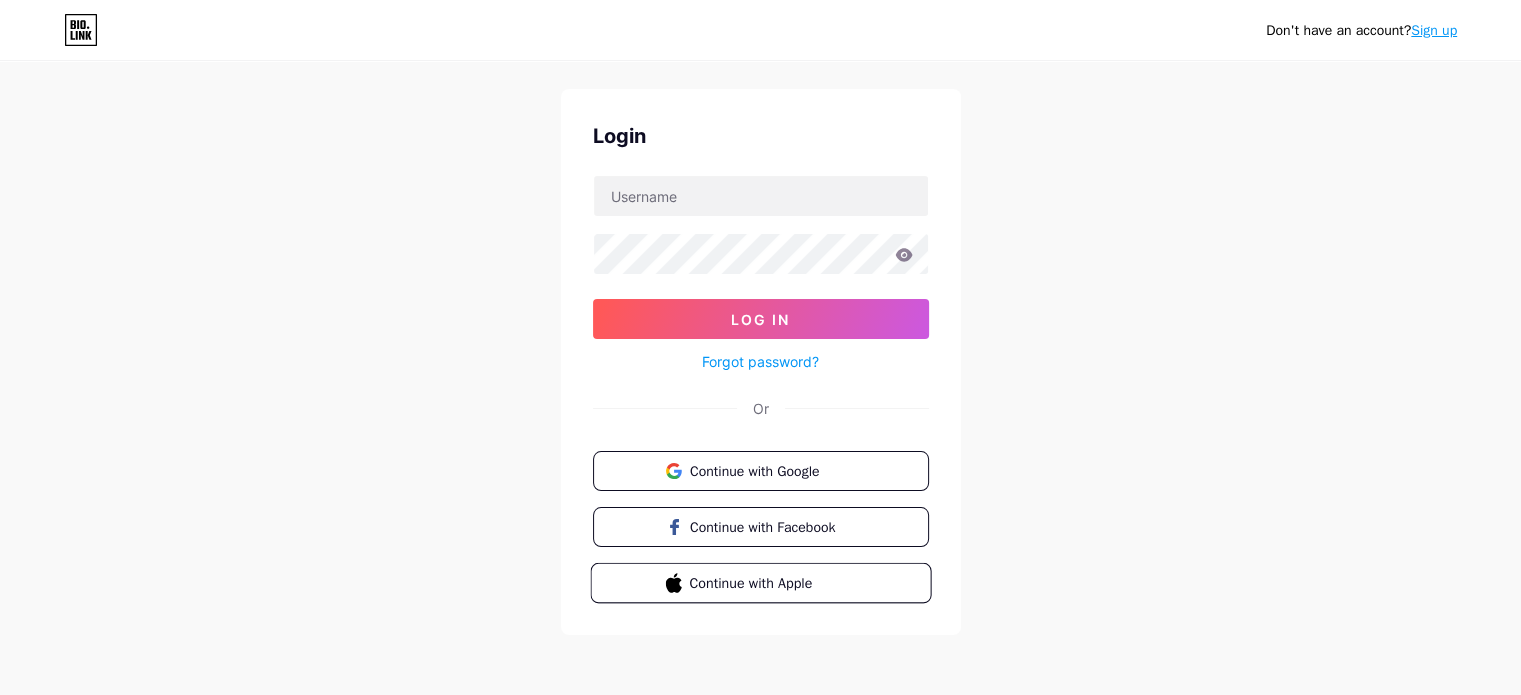 scroll, scrollTop: 40, scrollLeft: 0, axis: vertical 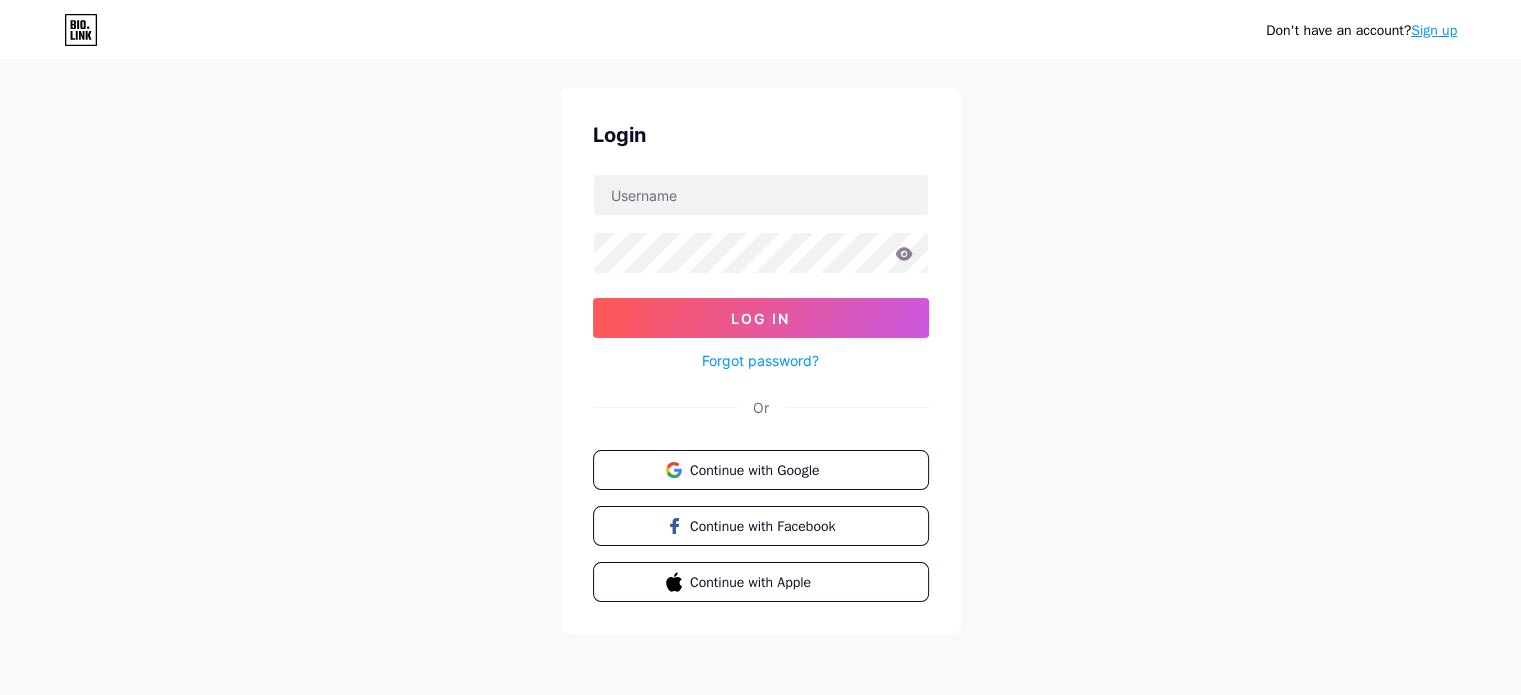 click on "Sign up" at bounding box center [1434, 30] 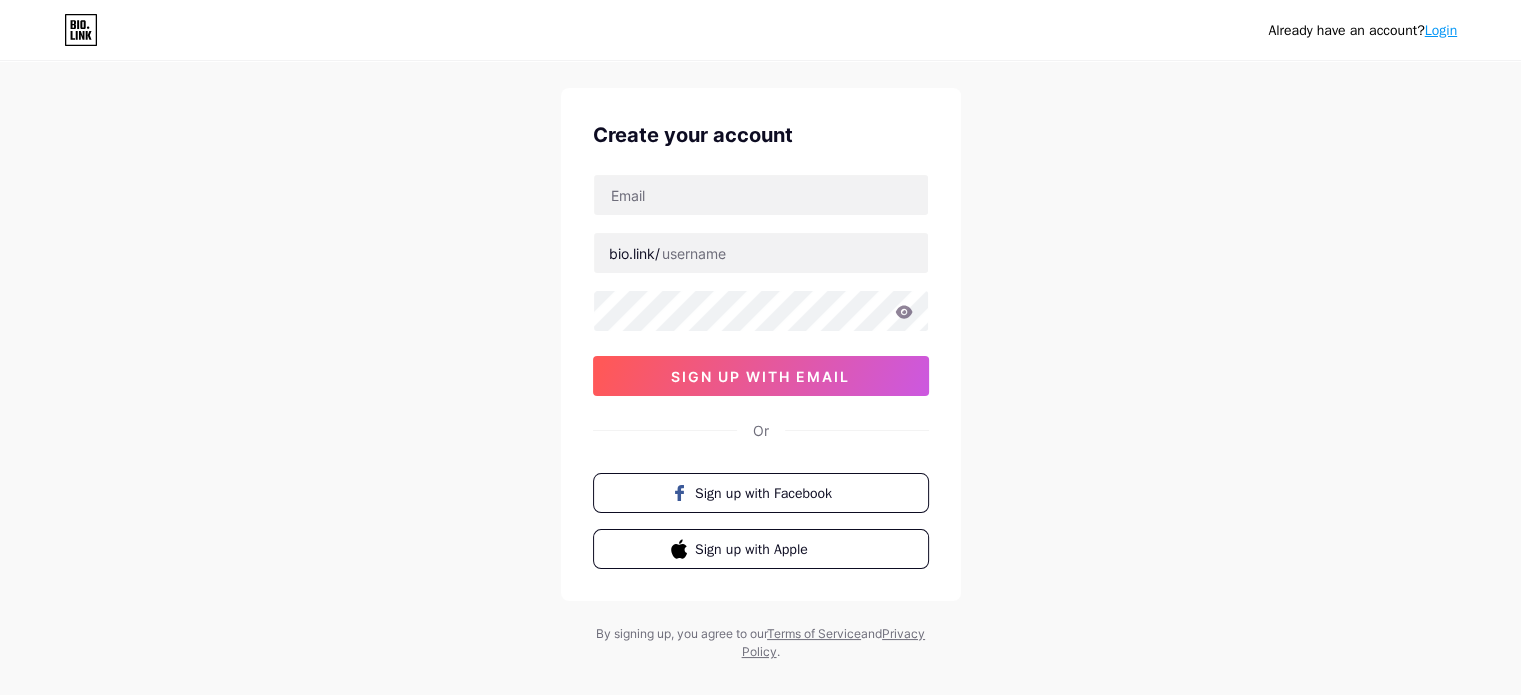 scroll, scrollTop: 0, scrollLeft: 0, axis: both 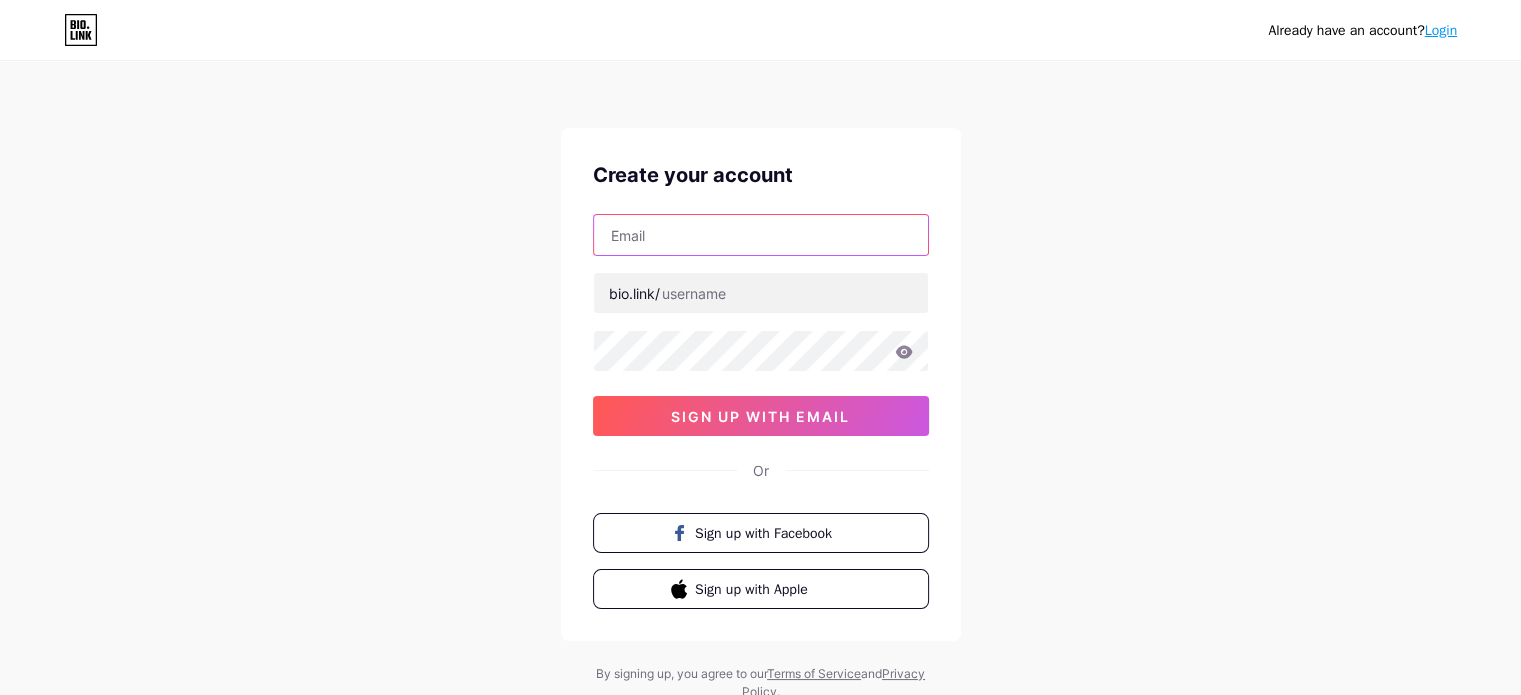 click at bounding box center [761, 235] 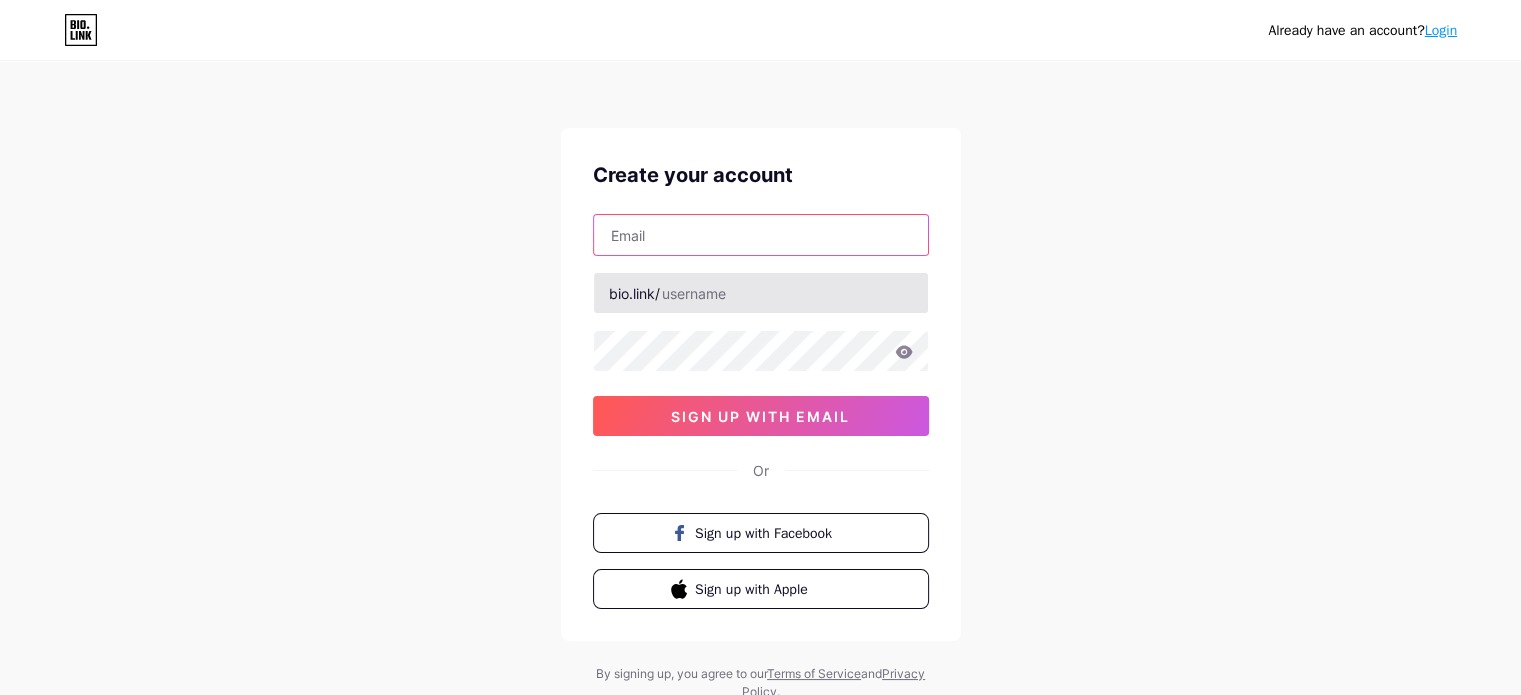 paste on "[EMAIL]" 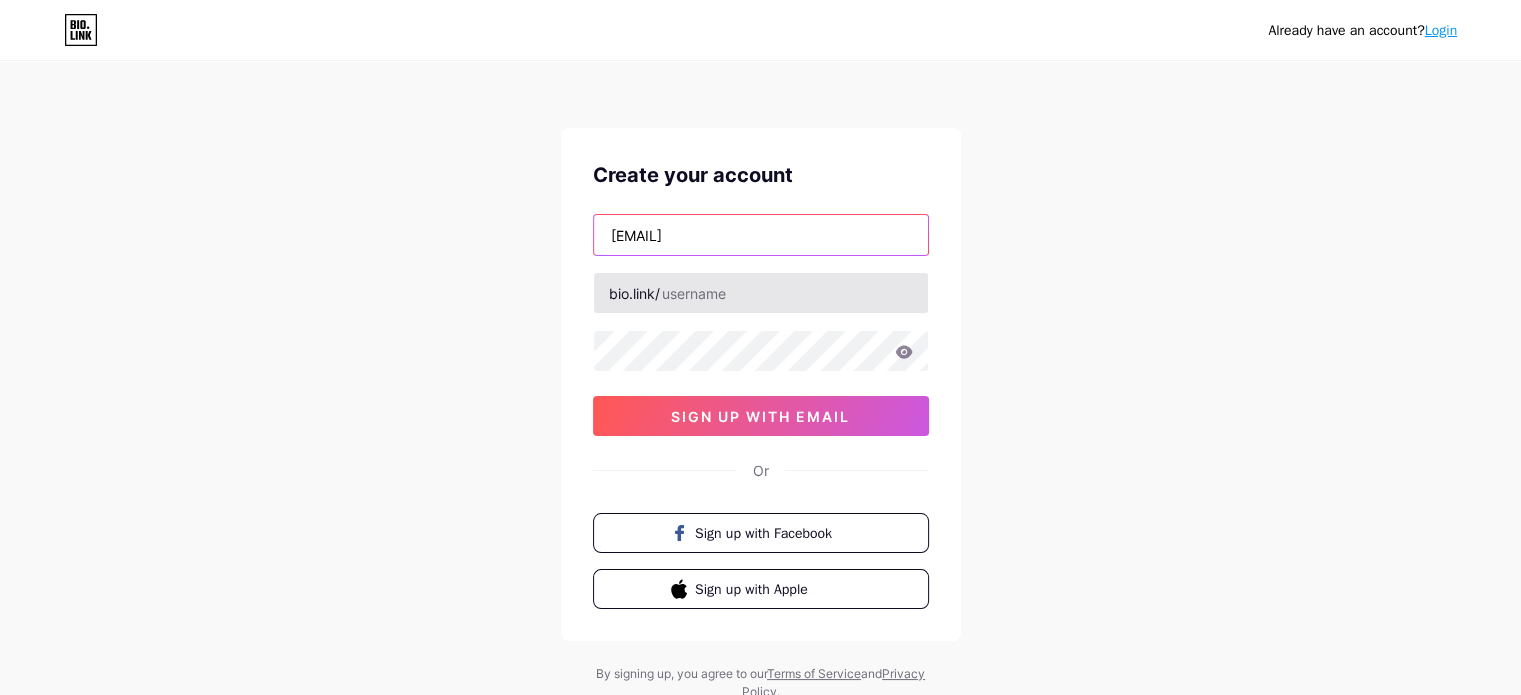 type on "[EMAIL]" 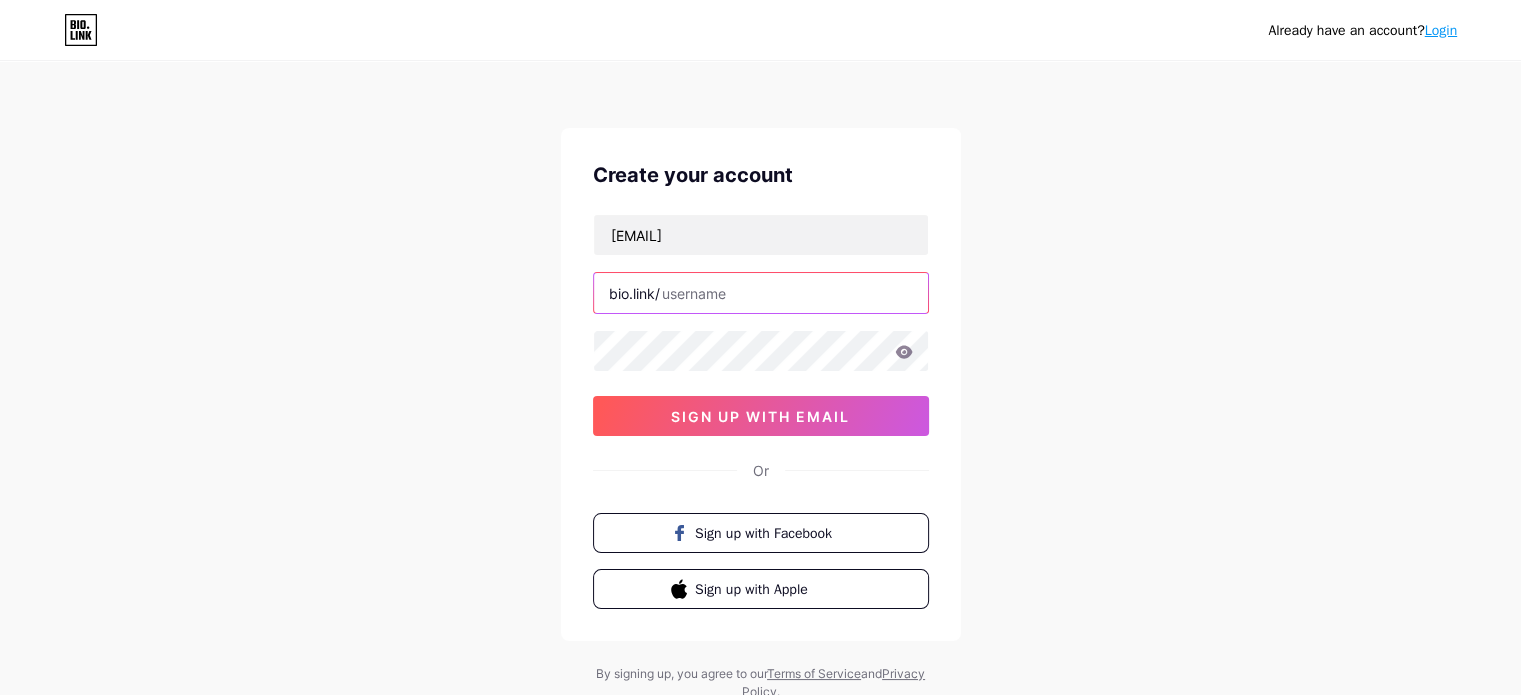 click at bounding box center (761, 293) 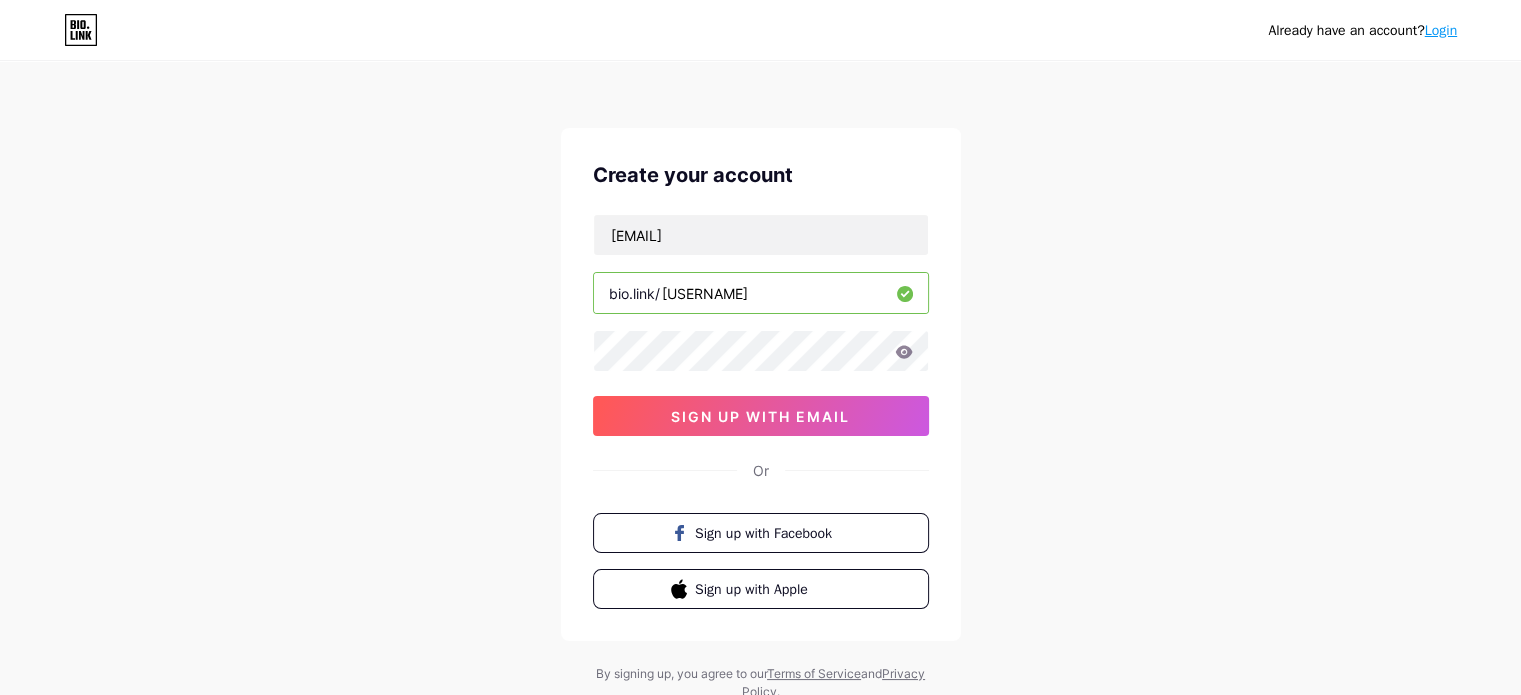 type on "[USERNAME]" 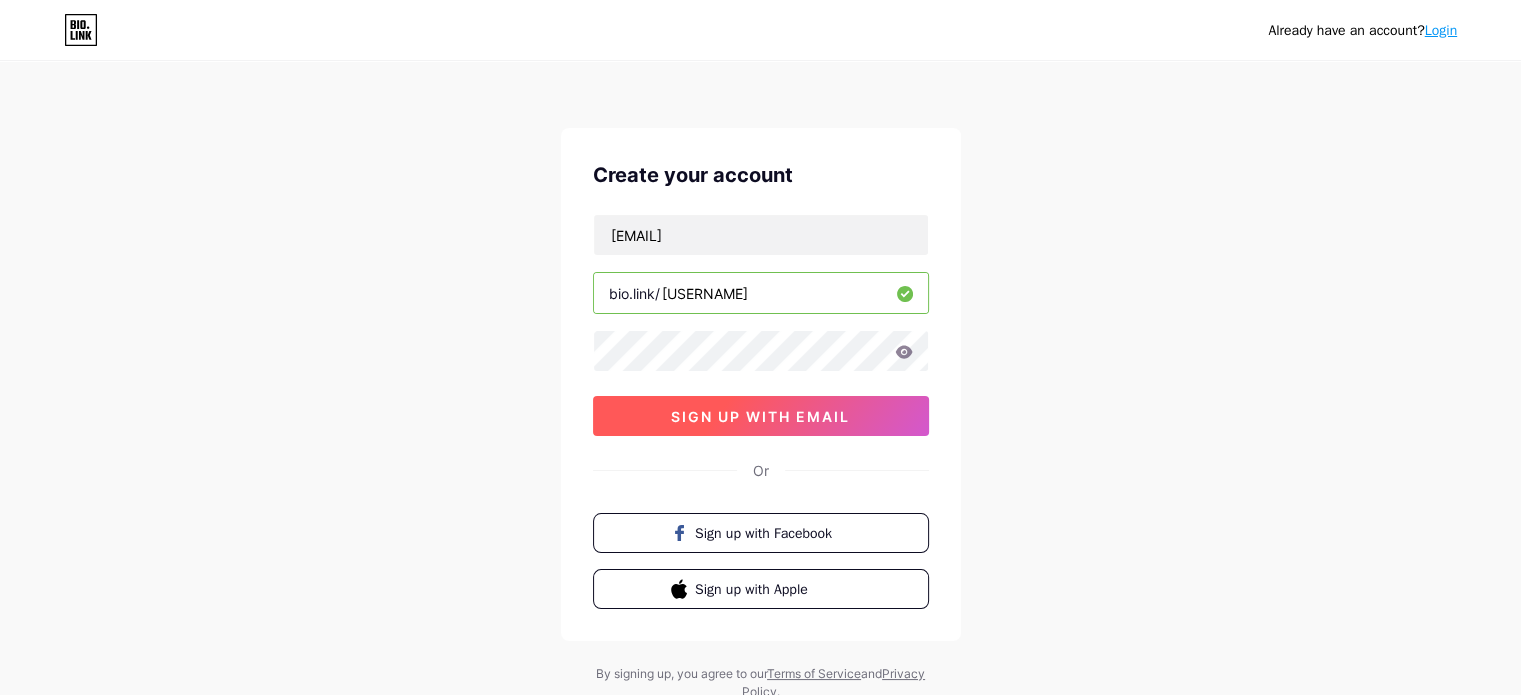 click on "sign up with email" at bounding box center (761, 416) 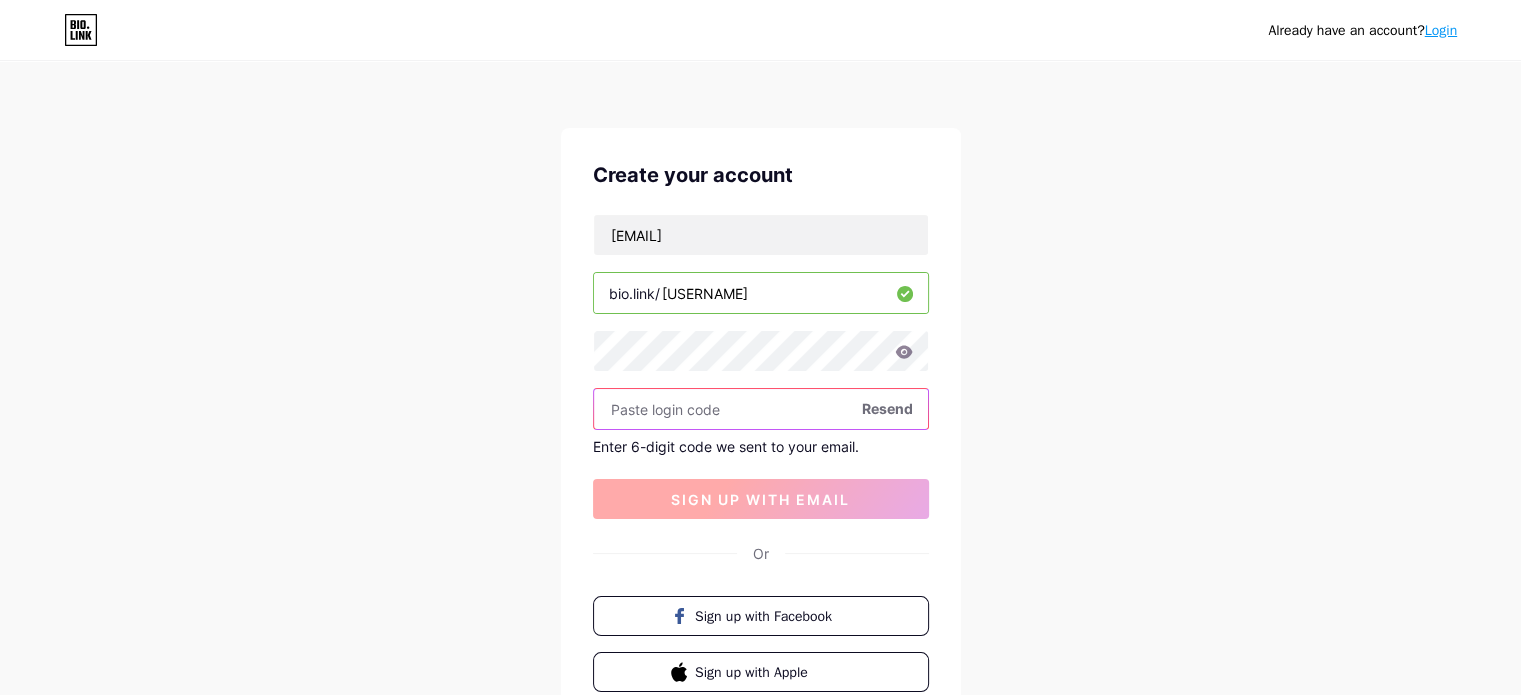 paste on "[NUMBER]" 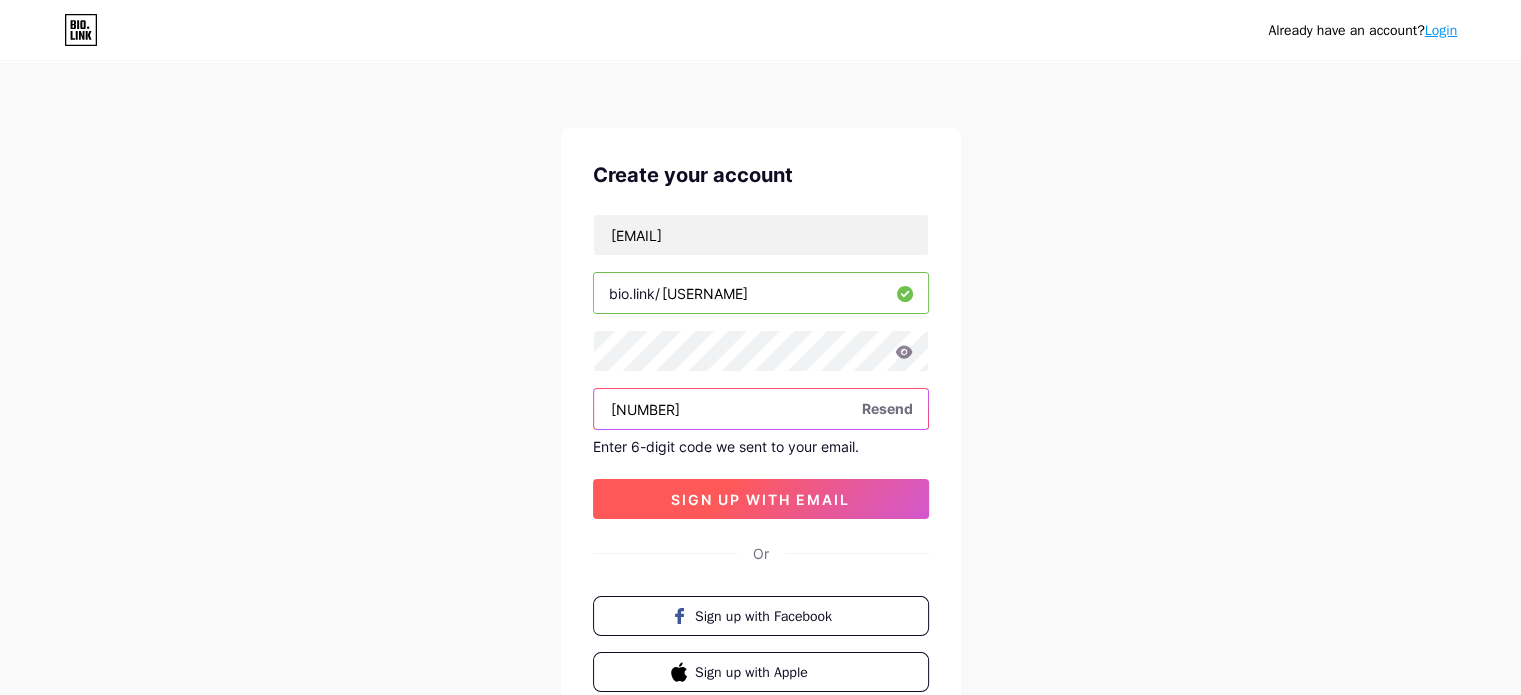 type on "[NUMBER]" 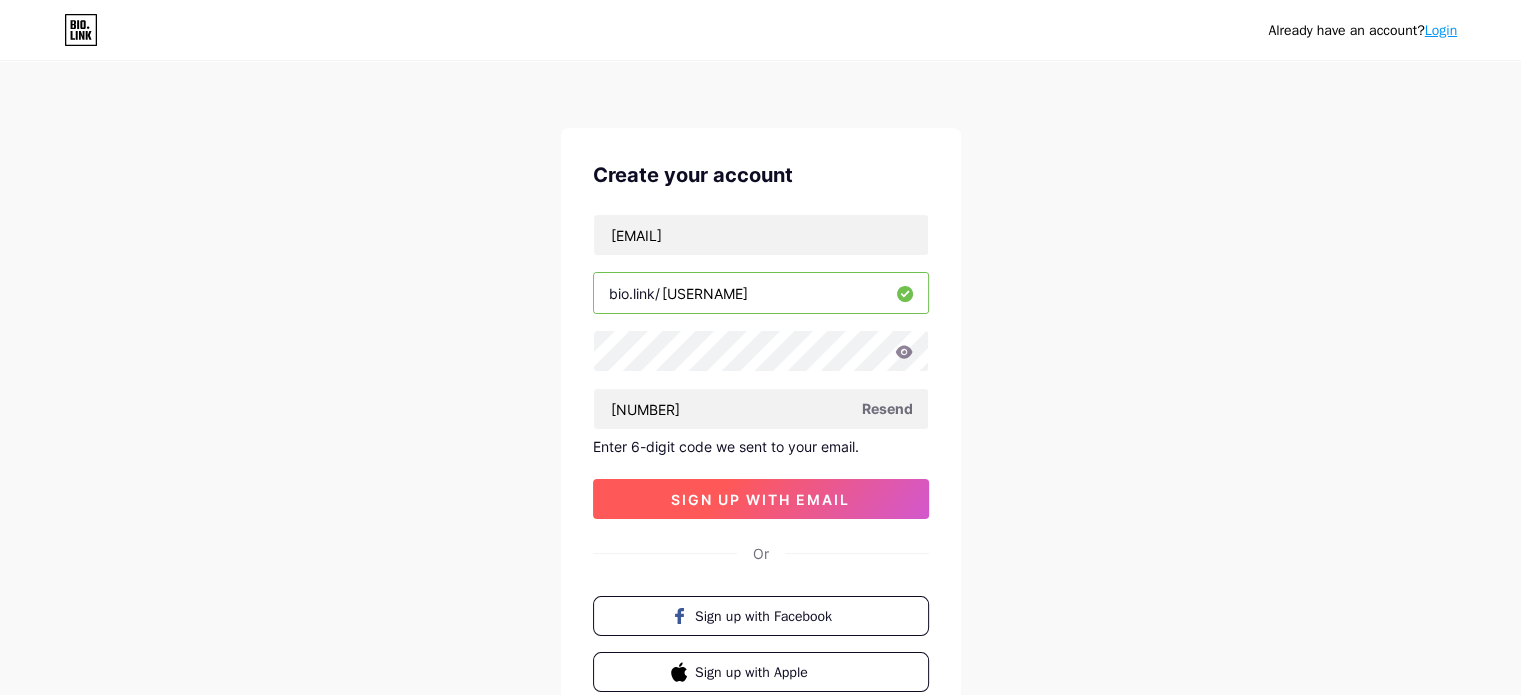 click on "sign up with email" at bounding box center (760, 499) 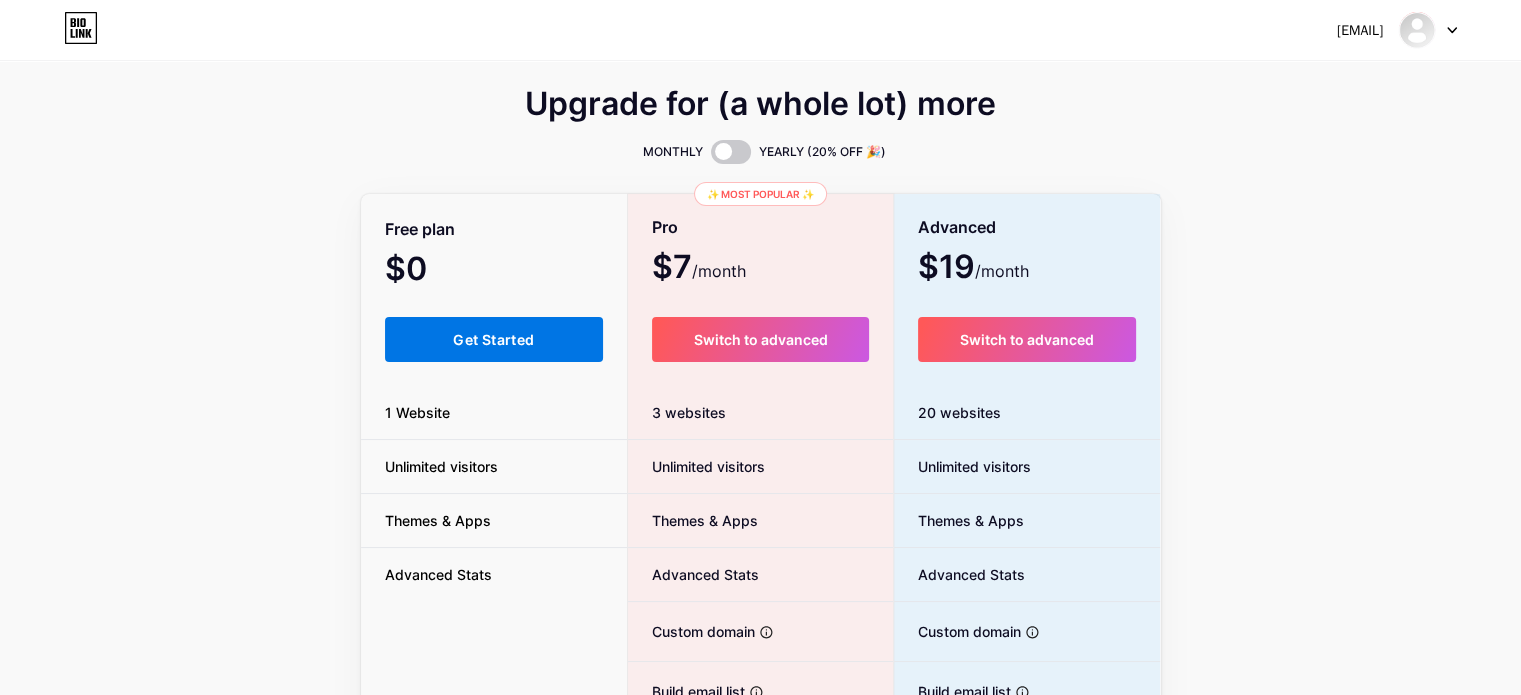 click on "Get Started" at bounding box center (494, 339) 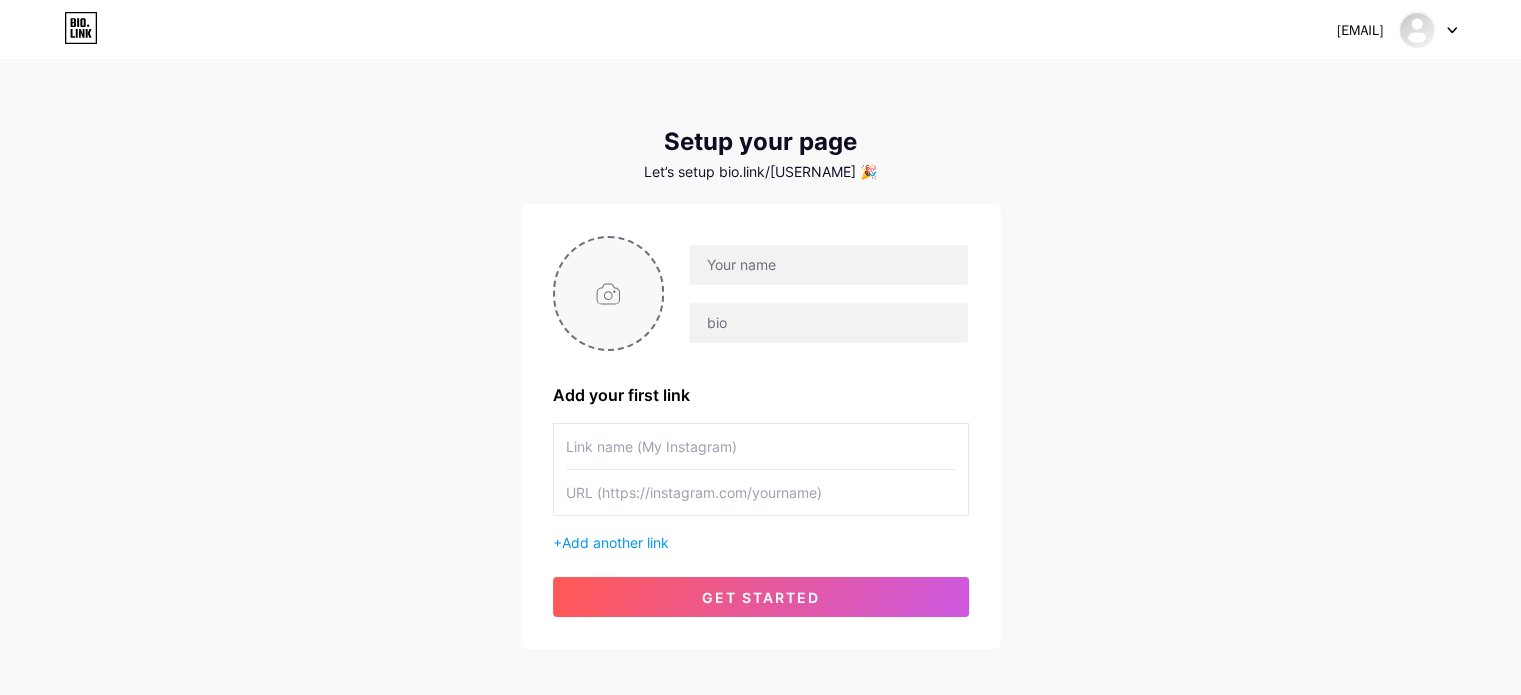 click at bounding box center [609, 293] 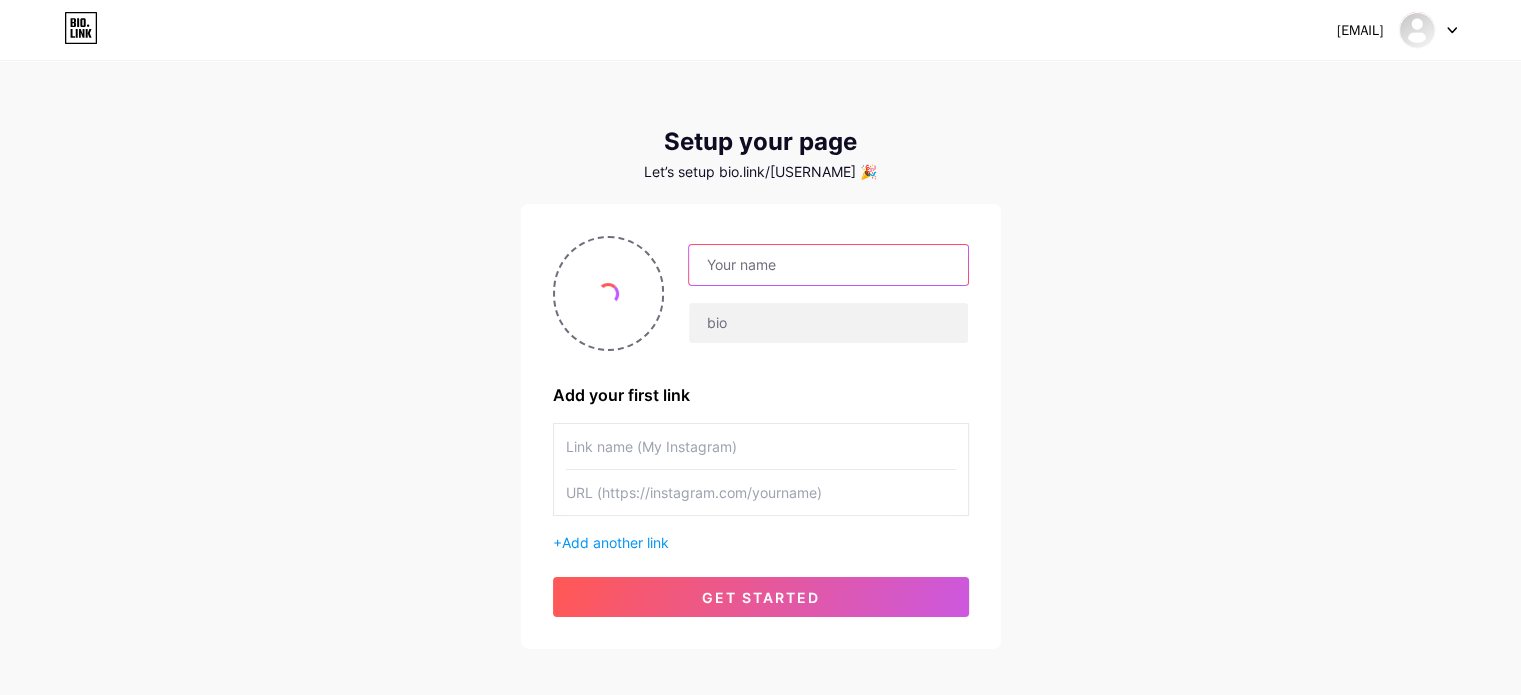 click at bounding box center [828, 265] 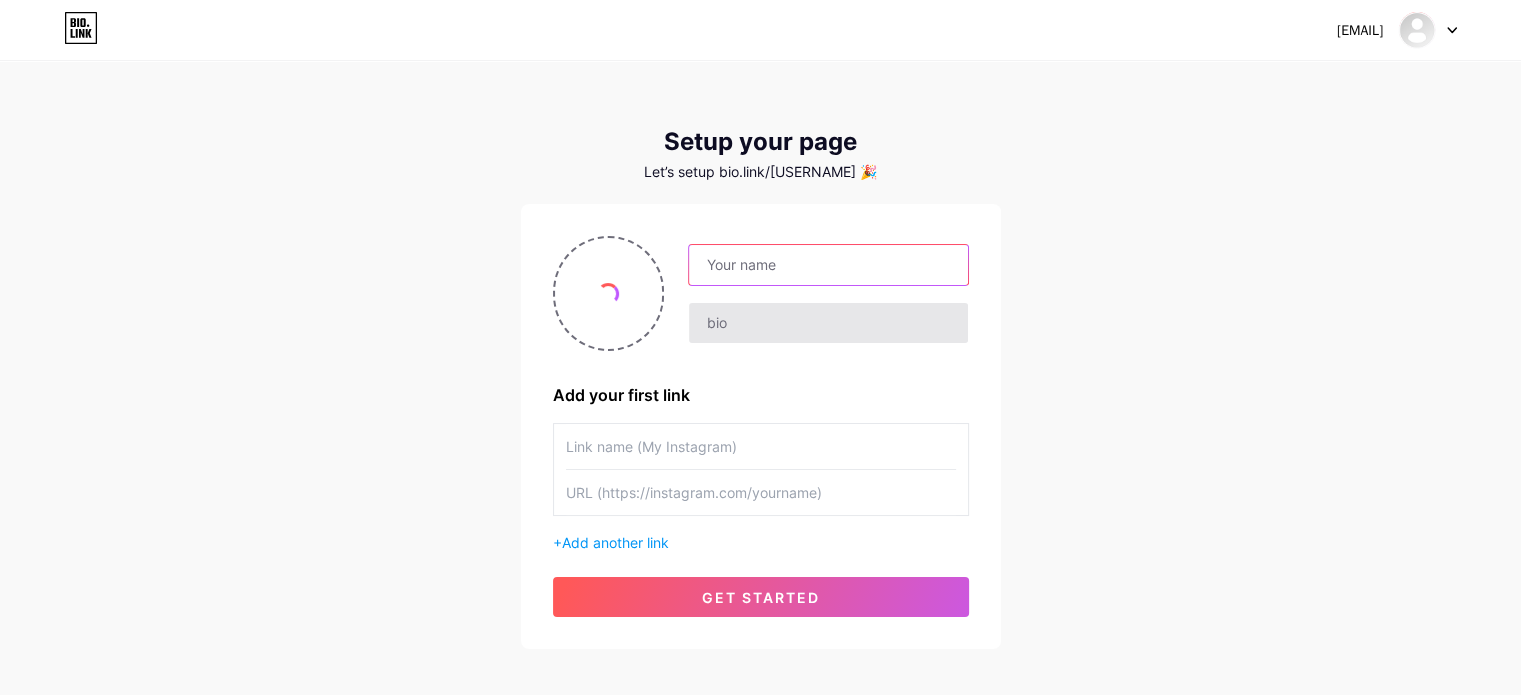 paste on "[BRAND] [PRODUCT]" 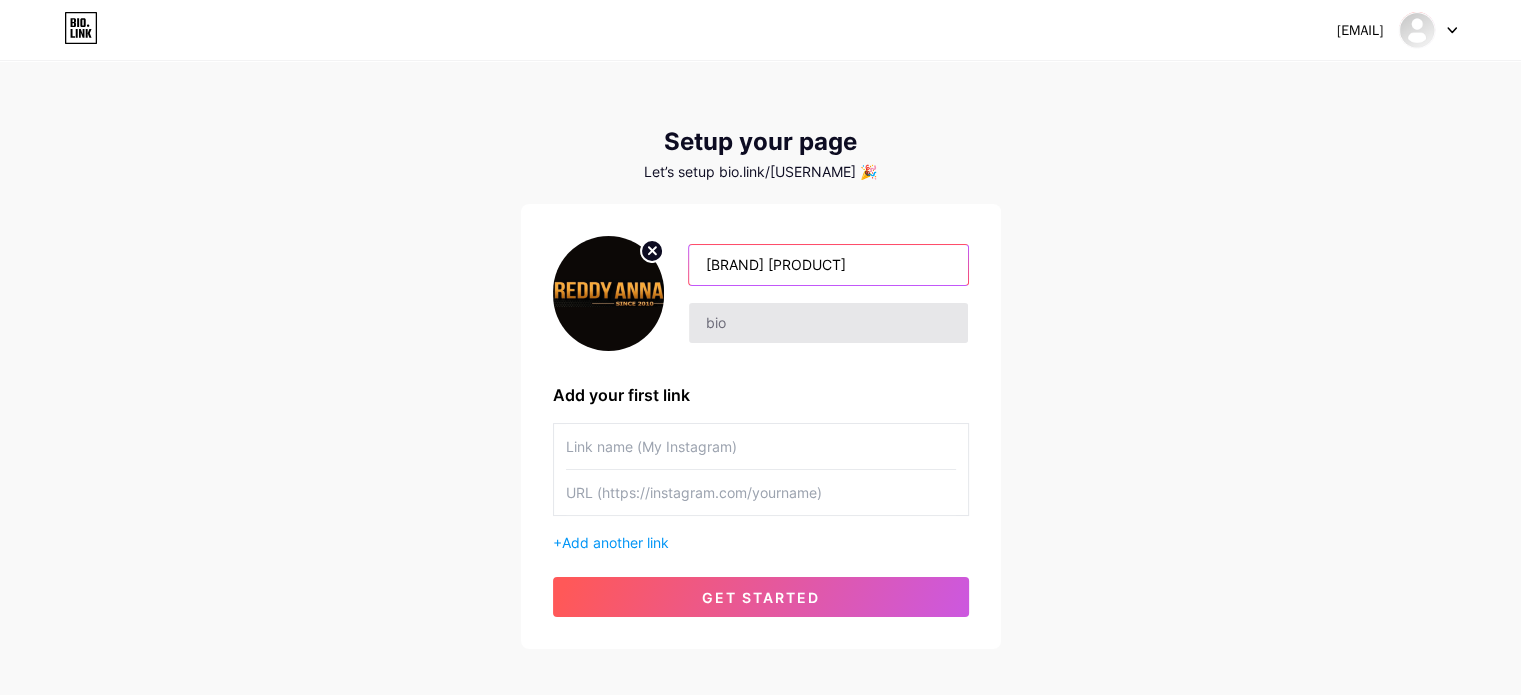 type on "[BRAND] [PRODUCT]" 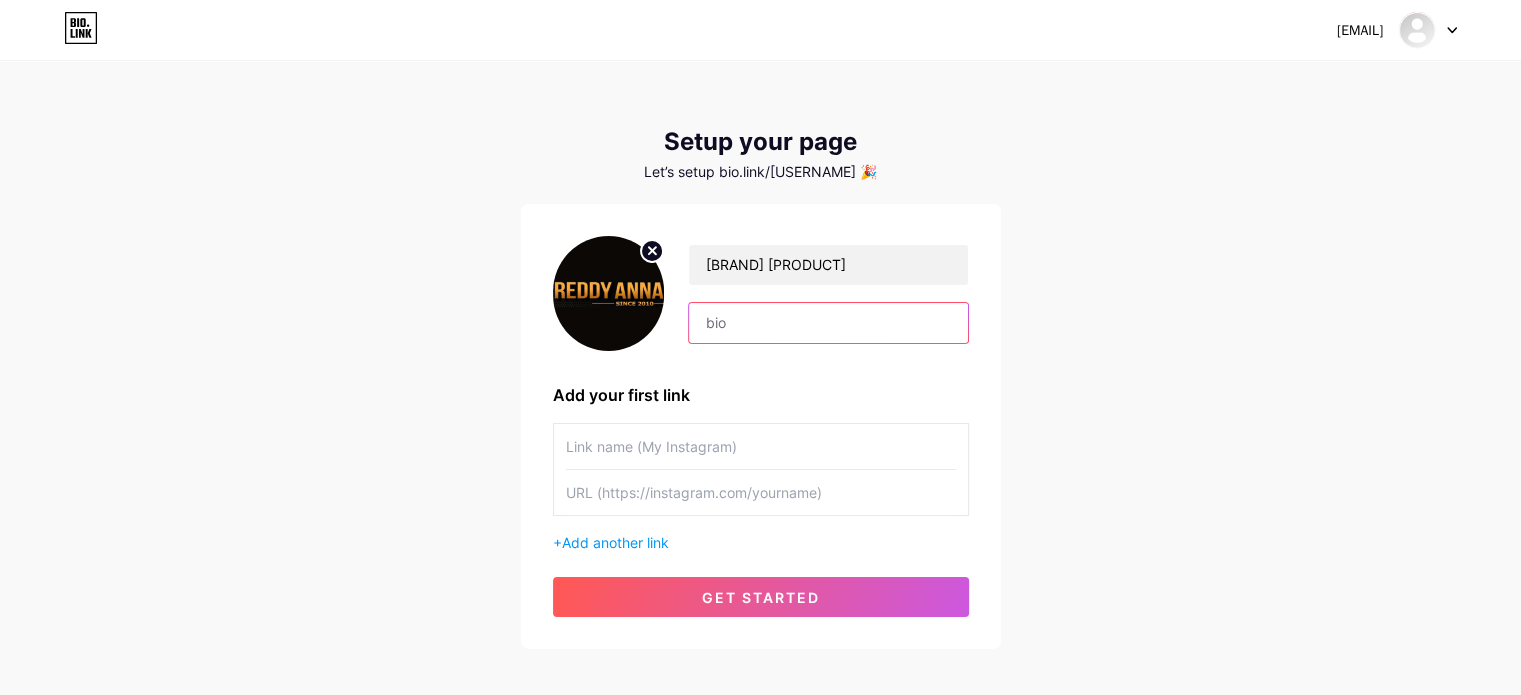 click at bounding box center [828, 323] 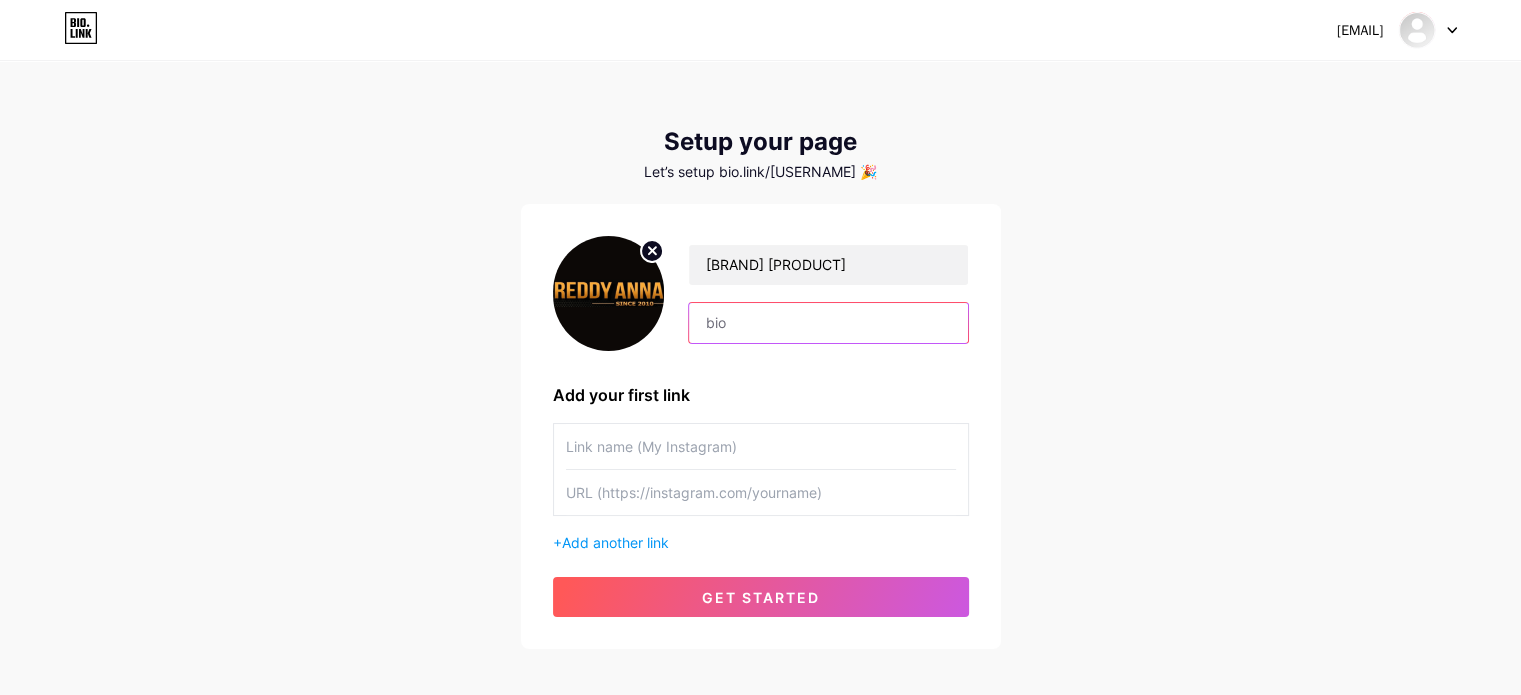 paste on "Get[BRAND][PRODUCT].com.in is your go-to platform for instantly obtaining a [BRAND] [PRODUCT] ID, granting access to India’s second-largest cricket betting network. Operating since 2008–2010 with over 50,000 satisfied users and more than 200 offline branches, the site is known for transparent processes, secure transactions, and a wide range of betting options." 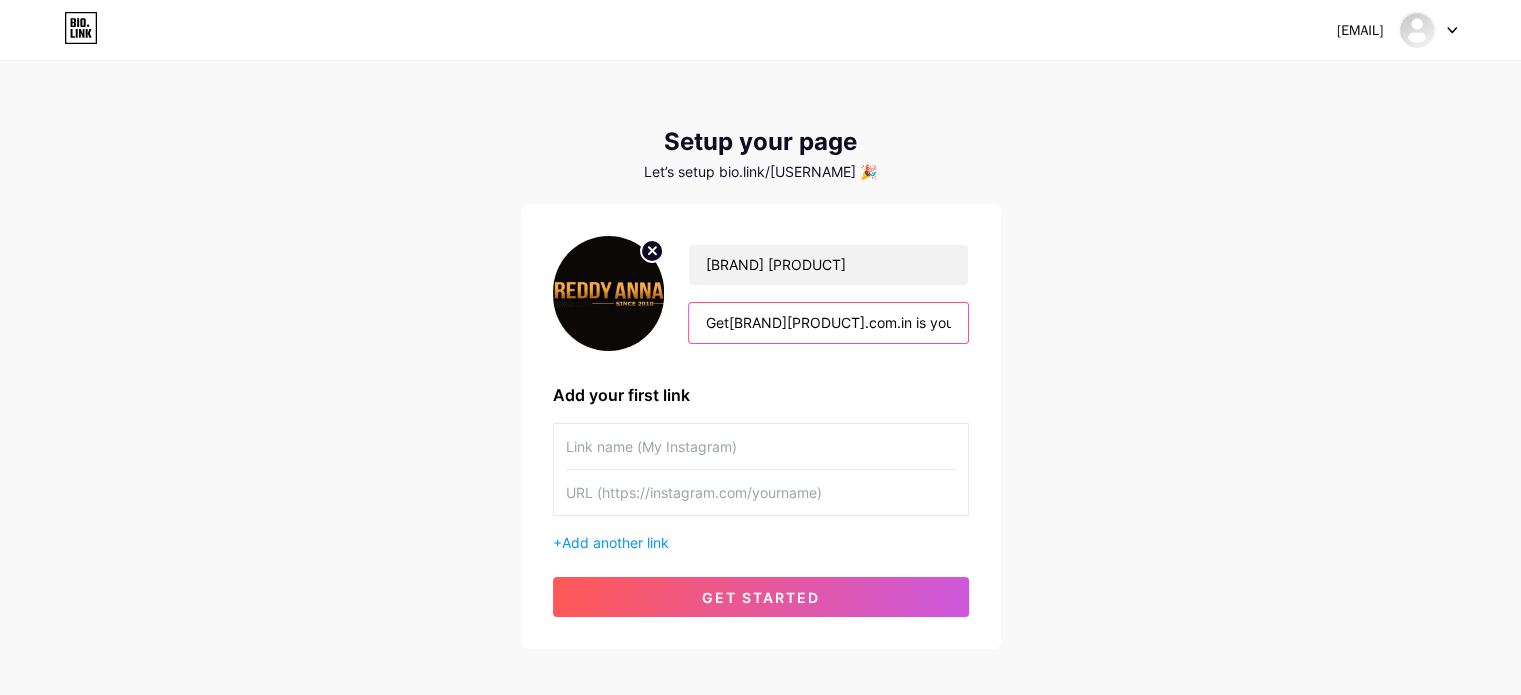 scroll, scrollTop: 0, scrollLeft: 2149, axis: horizontal 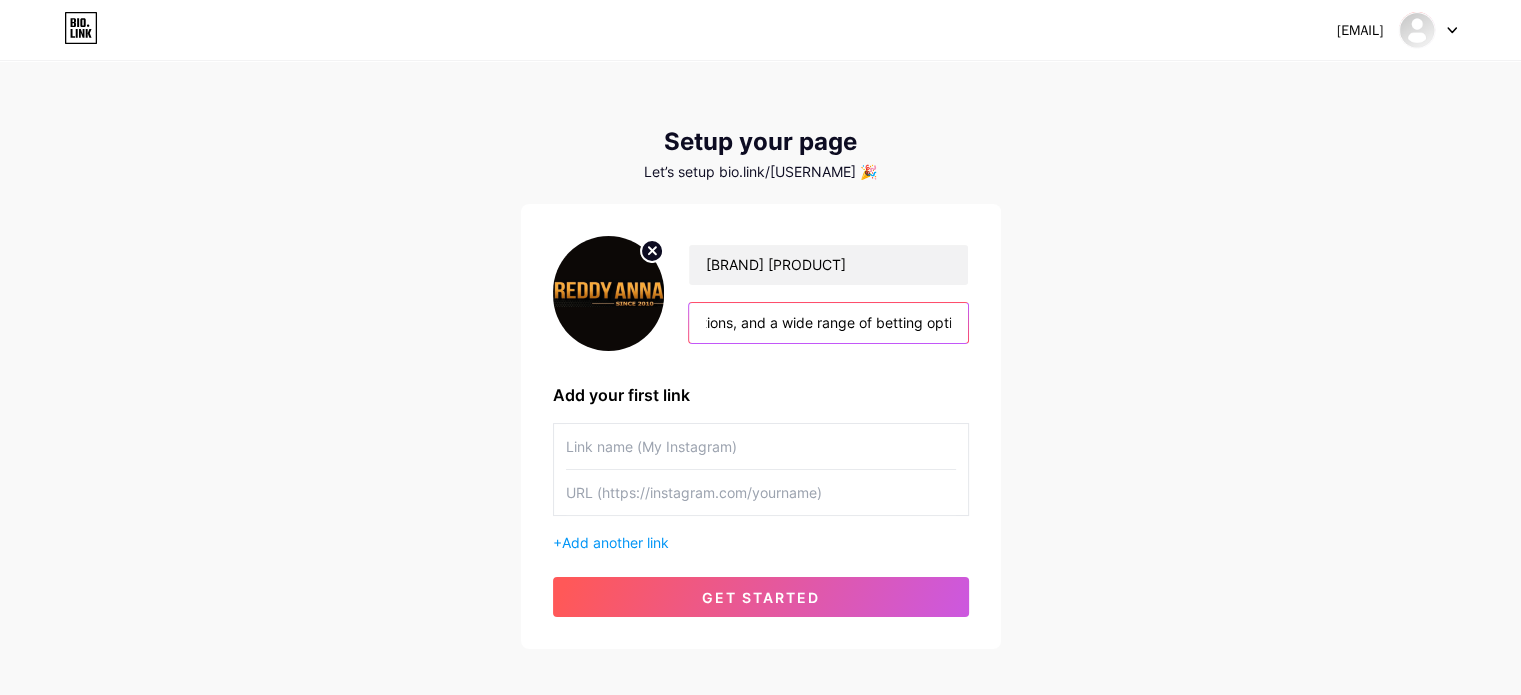 type on "Get[BRAND][PRODUCT].com.in is your go-to platform for instantly obtaining a [BRAND] [PRODUCT] ID, granting access to India’s second-largest cricket betting network. Operating since 2008–2010 with over 50,000 satisfied users and more than 200 offline branches, the site is known for transparent processes, secure transactions, and a wide range of betting options." 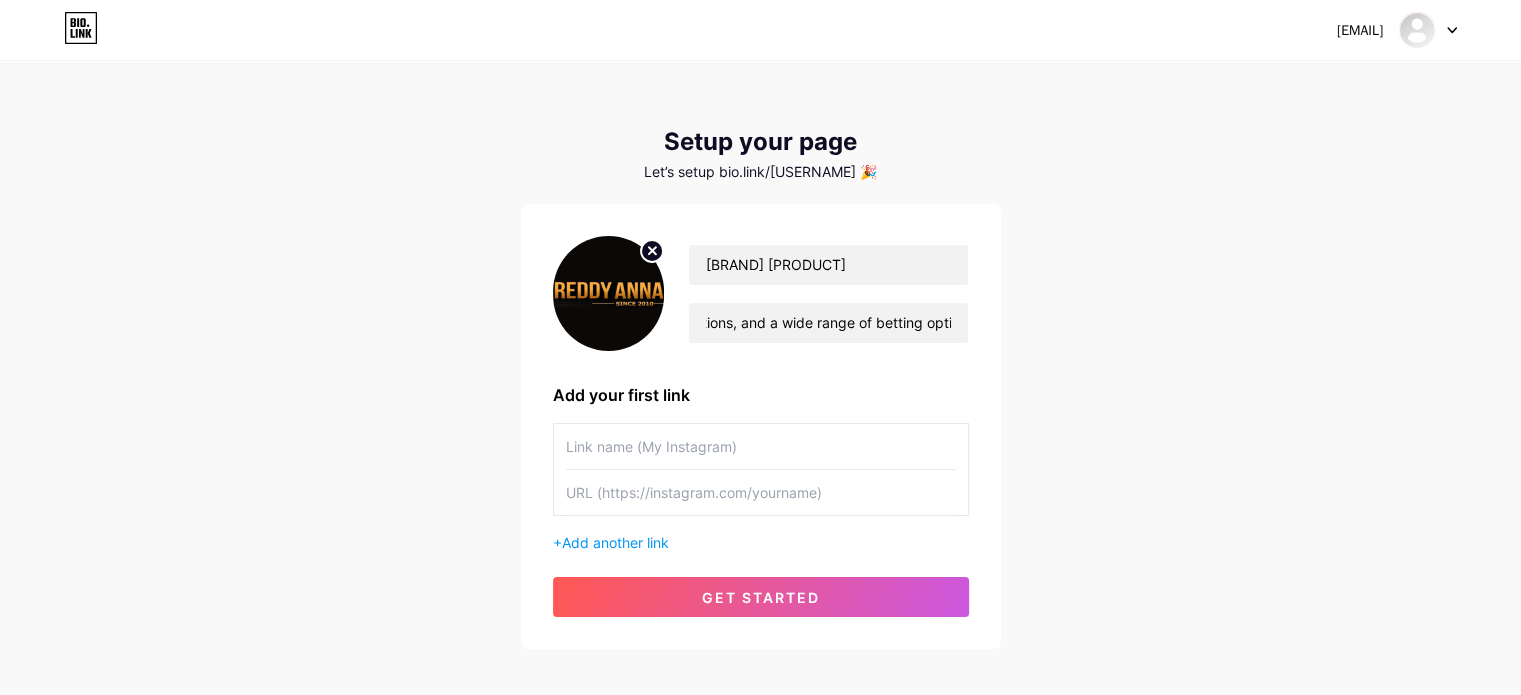scroll, scrollTop: 0, scrollLeft: 0, axis: both 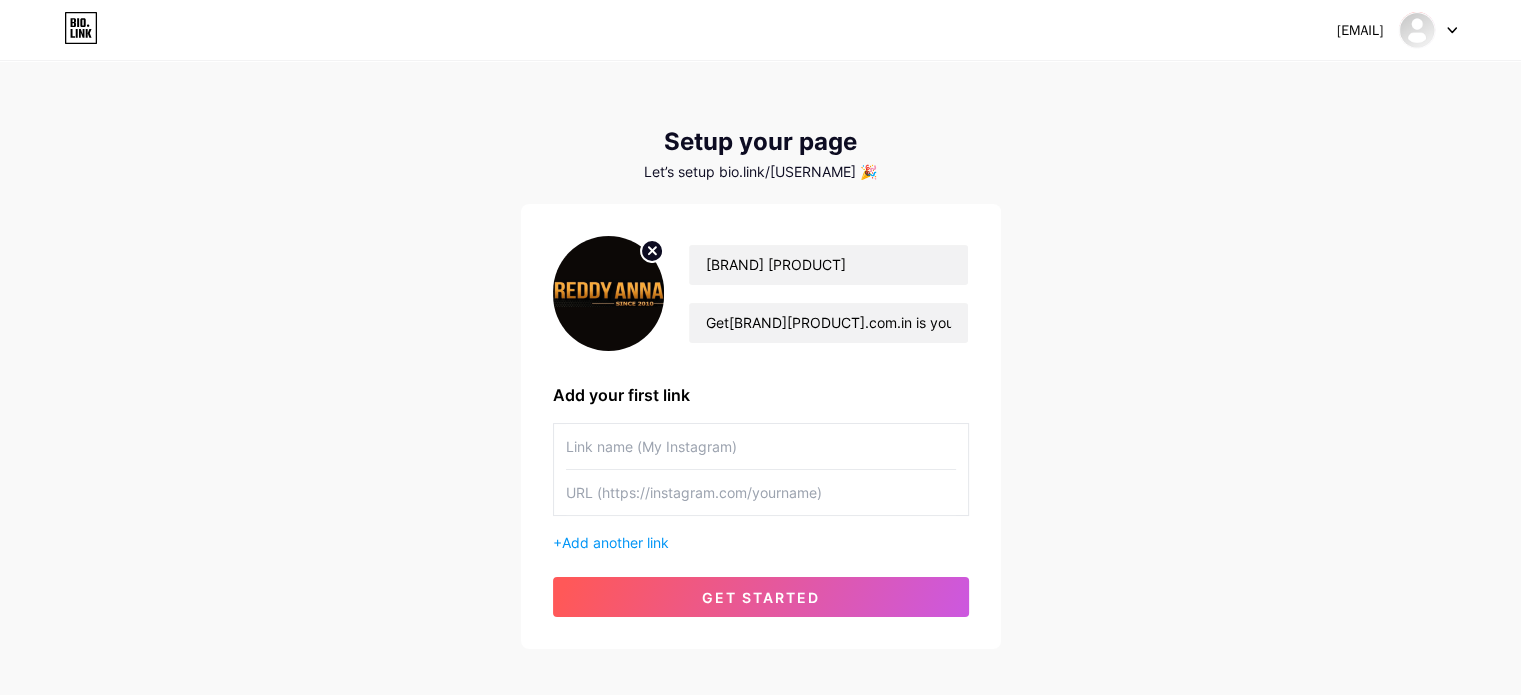 click on "[EMAIL]           Dashboard     Logout   Setup your page   Let’s setup bio.link/[USERNAME] 🎉               [BRAND] [PRODUCT]     Get[BRAND][PRODUCT].com.in is your go-to platform for instantly obtaining a [BRAND] [PRODUCT] ID, granting access to India’s second-largest cricket betting network. Operating since 2008–2010 with over 50,000 satisfied users and more than 200 offline branches, the site is known for transparent processes, secure transactions, and a wide range of betting options.     Add your first link
+  Add another link     get started" at bounding box center (760, 356) 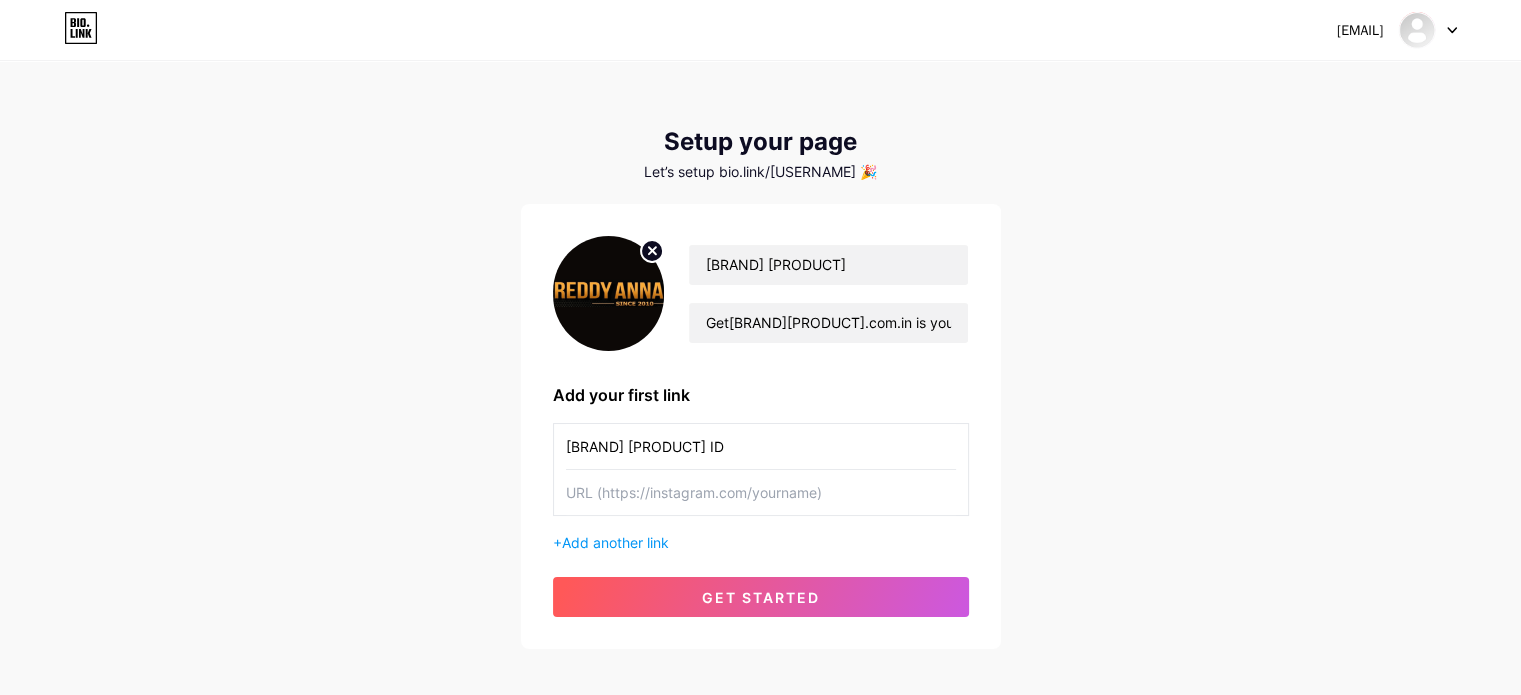 type on "[BRAND] [PRODUCT] ID" 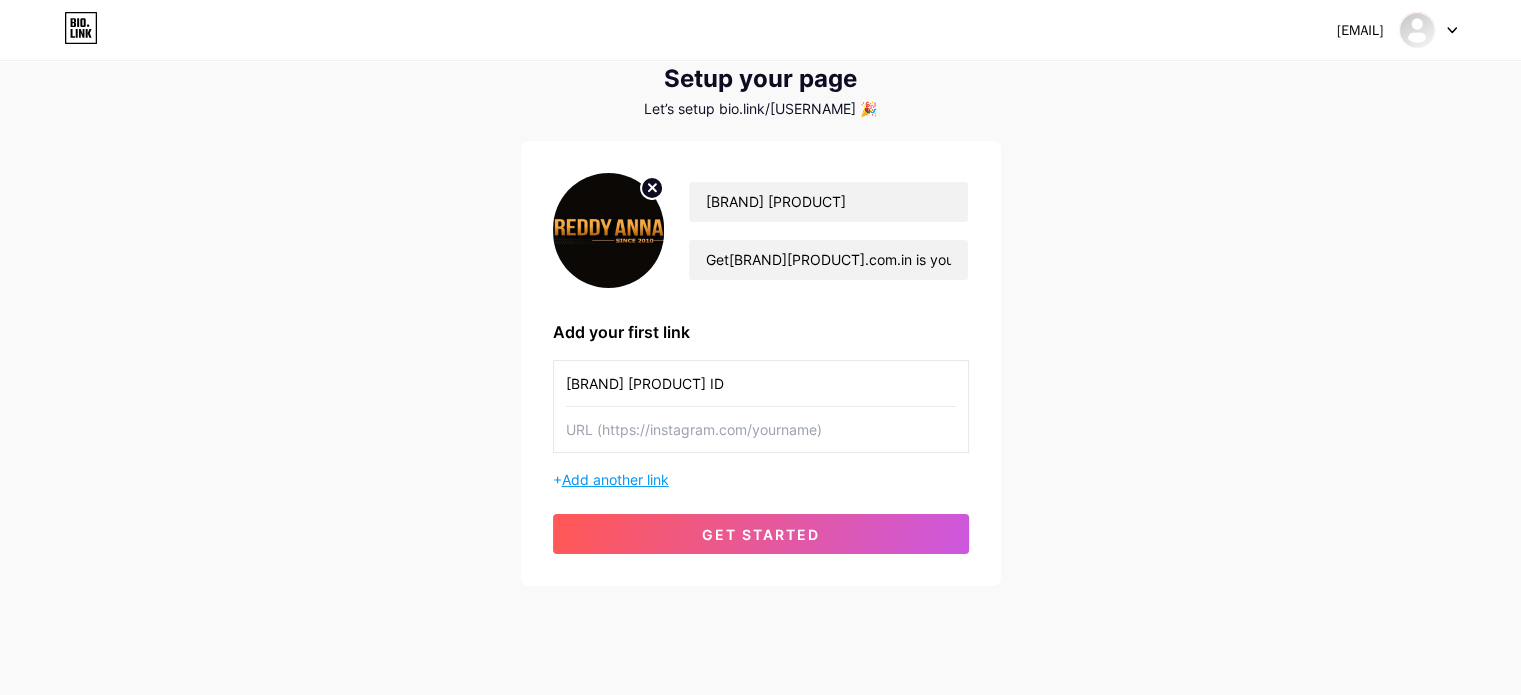 scroll, scrollTop: 97, scrollLeft: 0, axis: vertical 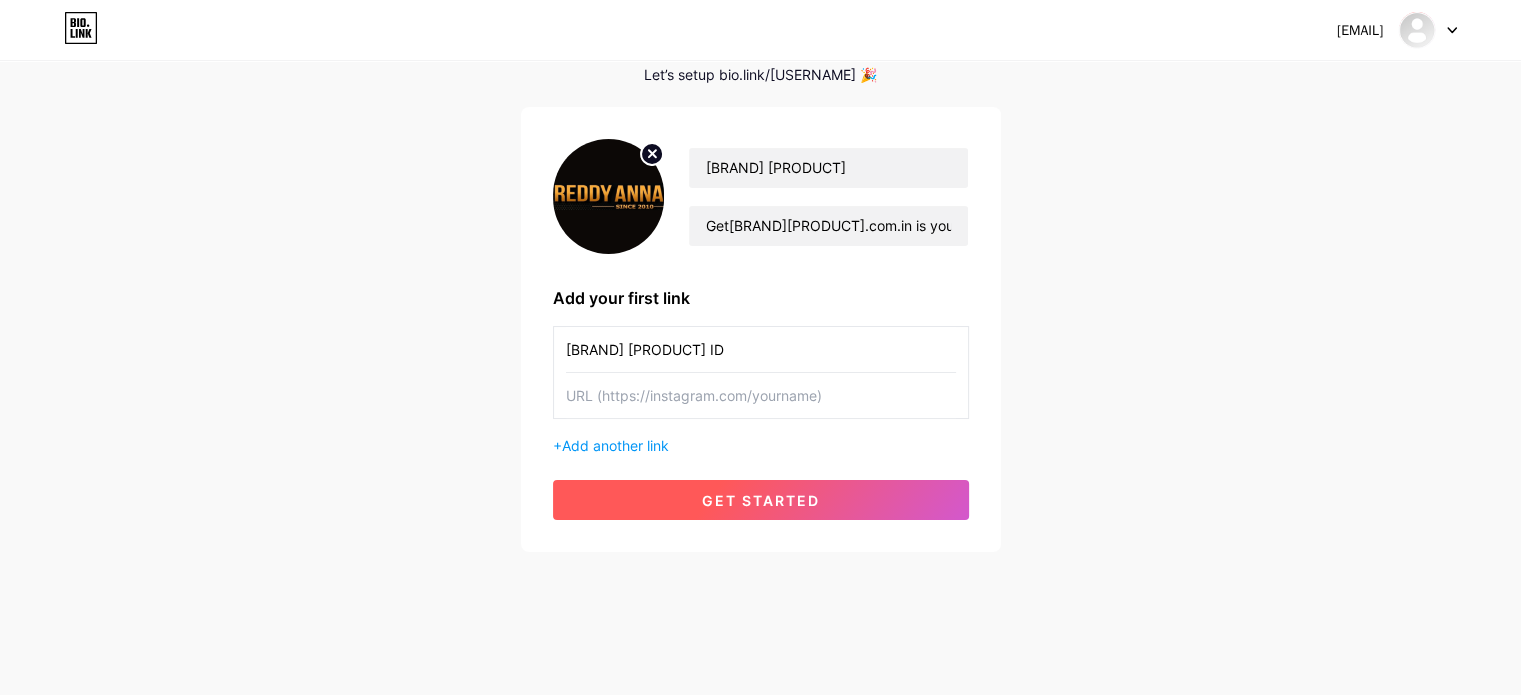 paste on "https://get[BRAND][PRODUCT].com.in/" 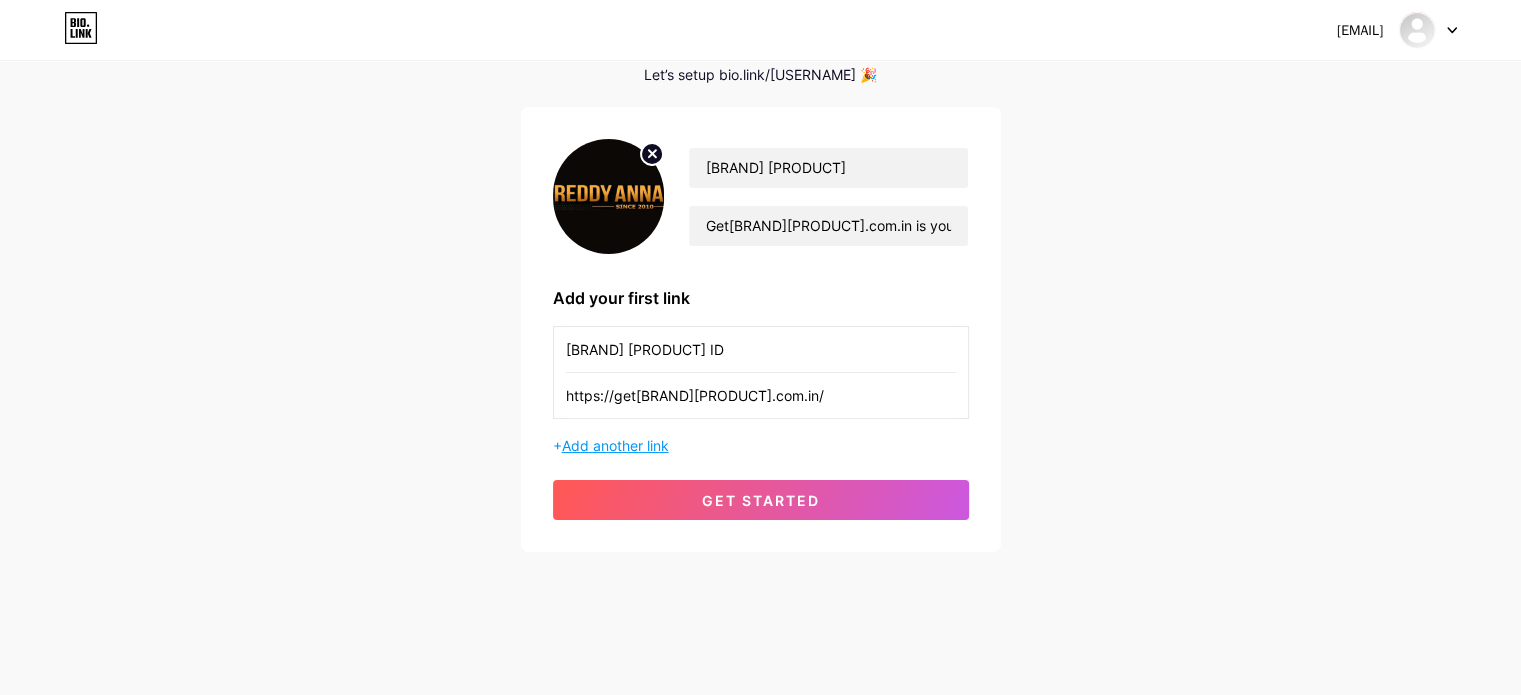 type on "https://get[BRAND][PRODUCT].com.in/" 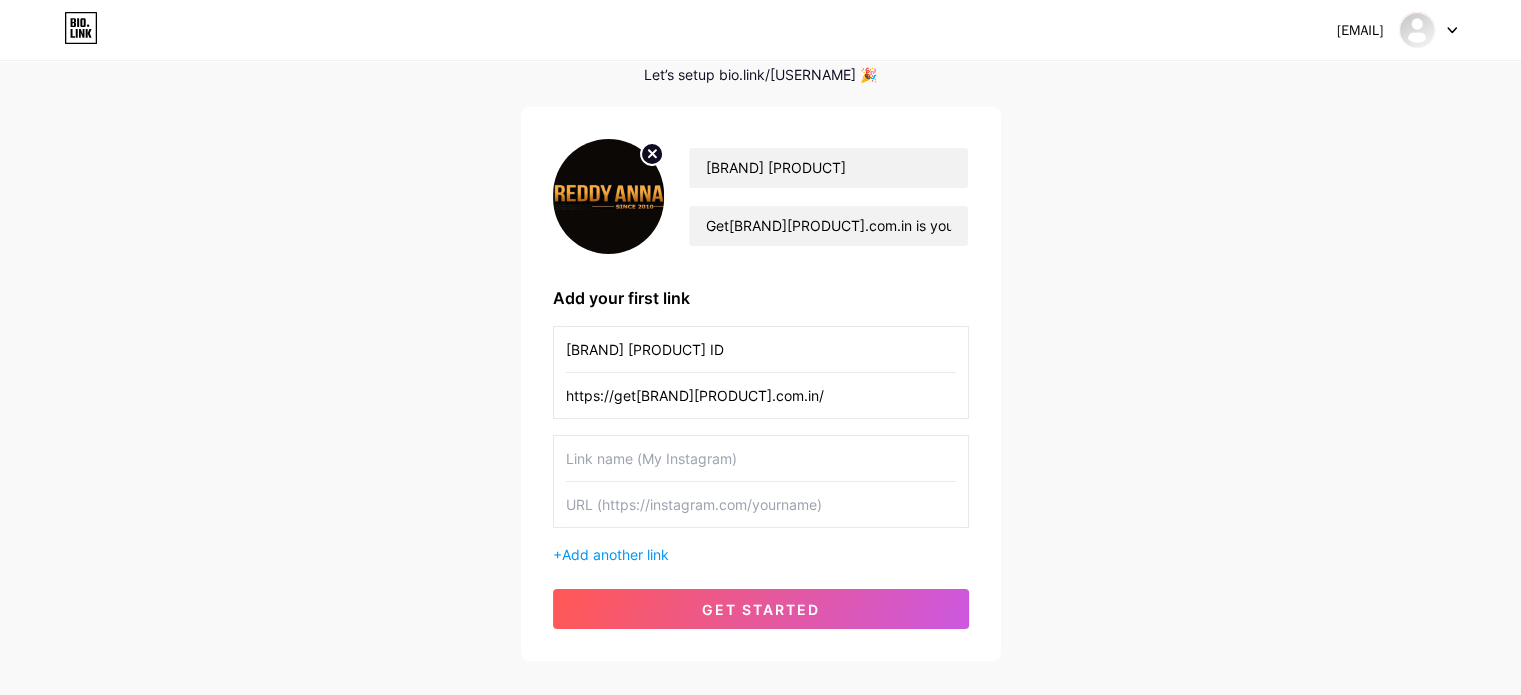 drag, startPoint x: 672, startPoint y: 441, endPoint x: 654, endPoint y: 477, distance: 40.24922 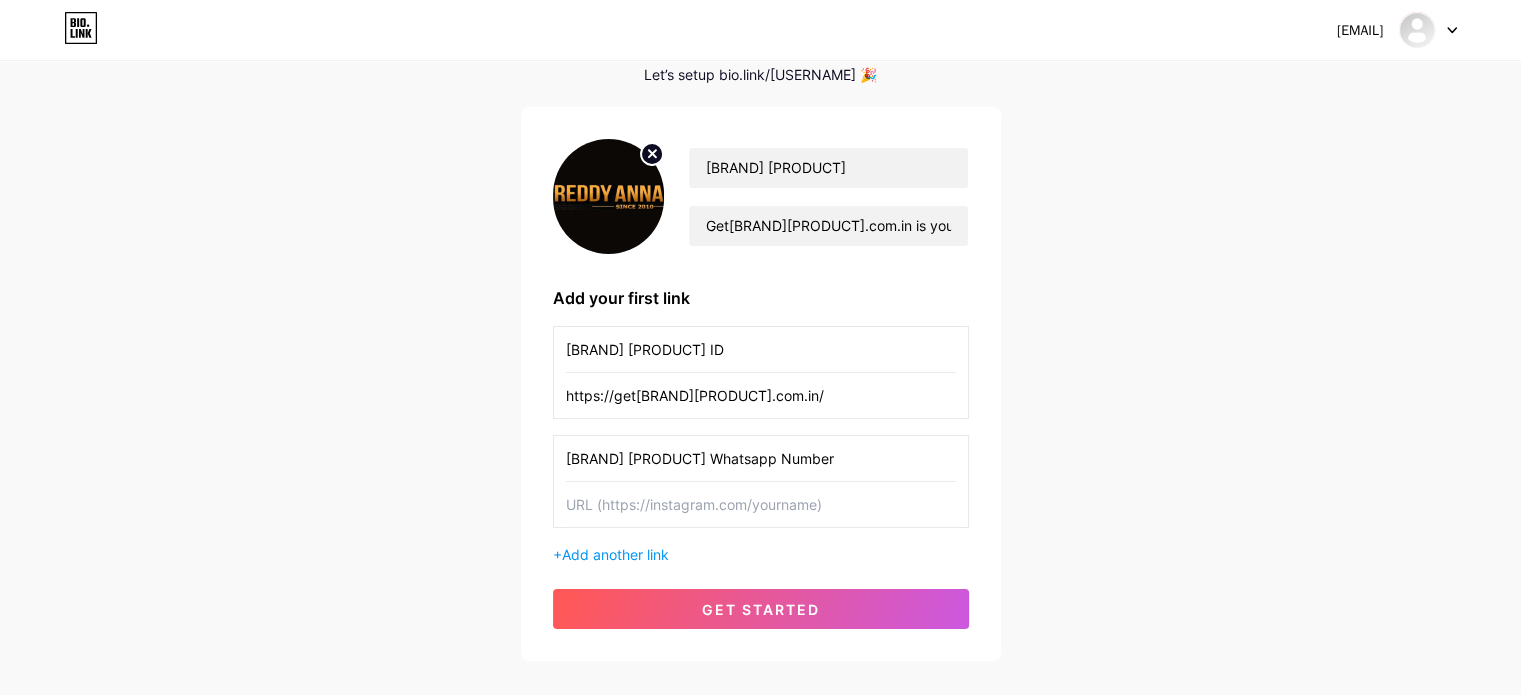 type on "[BRAND] [PRODUCT] Whatsapp Number" 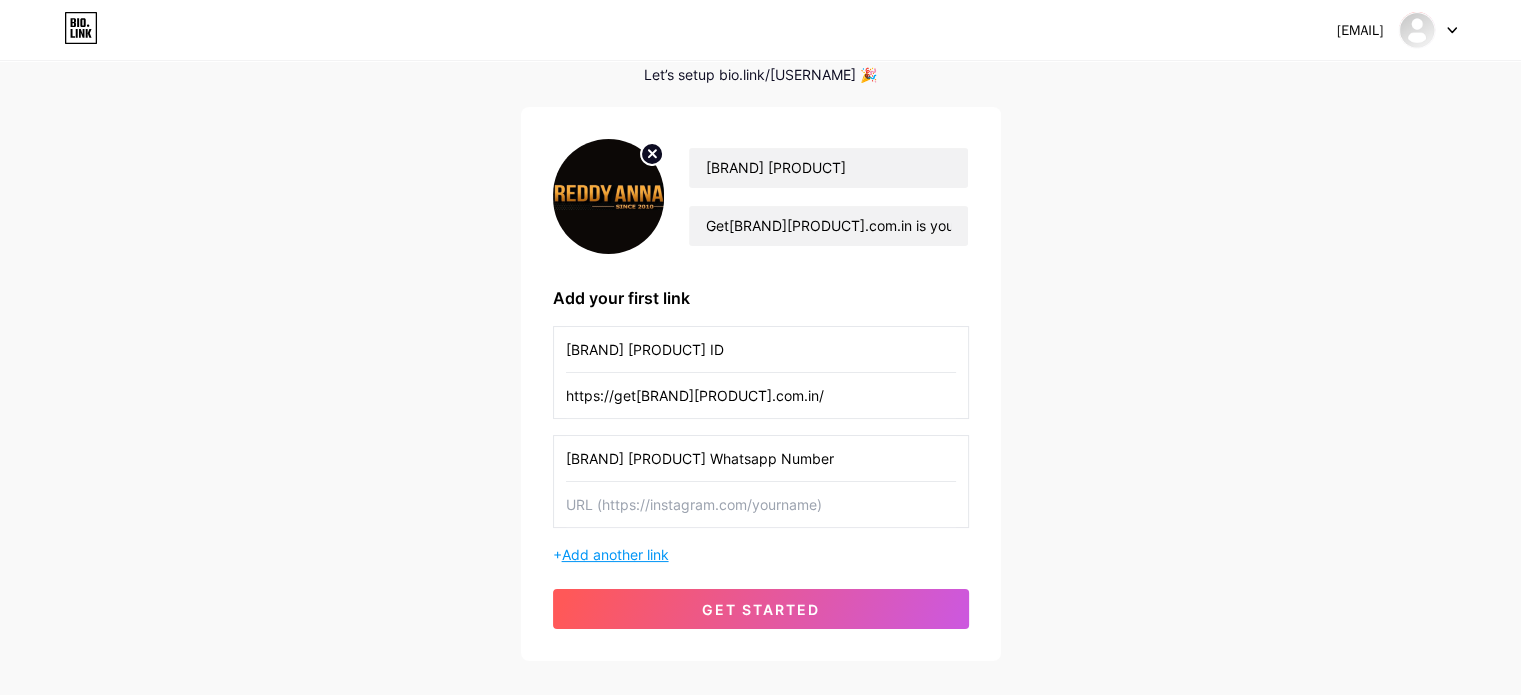 paste on "https://get[BRAND][PRODUCT].com.in/whatsapp-number/" 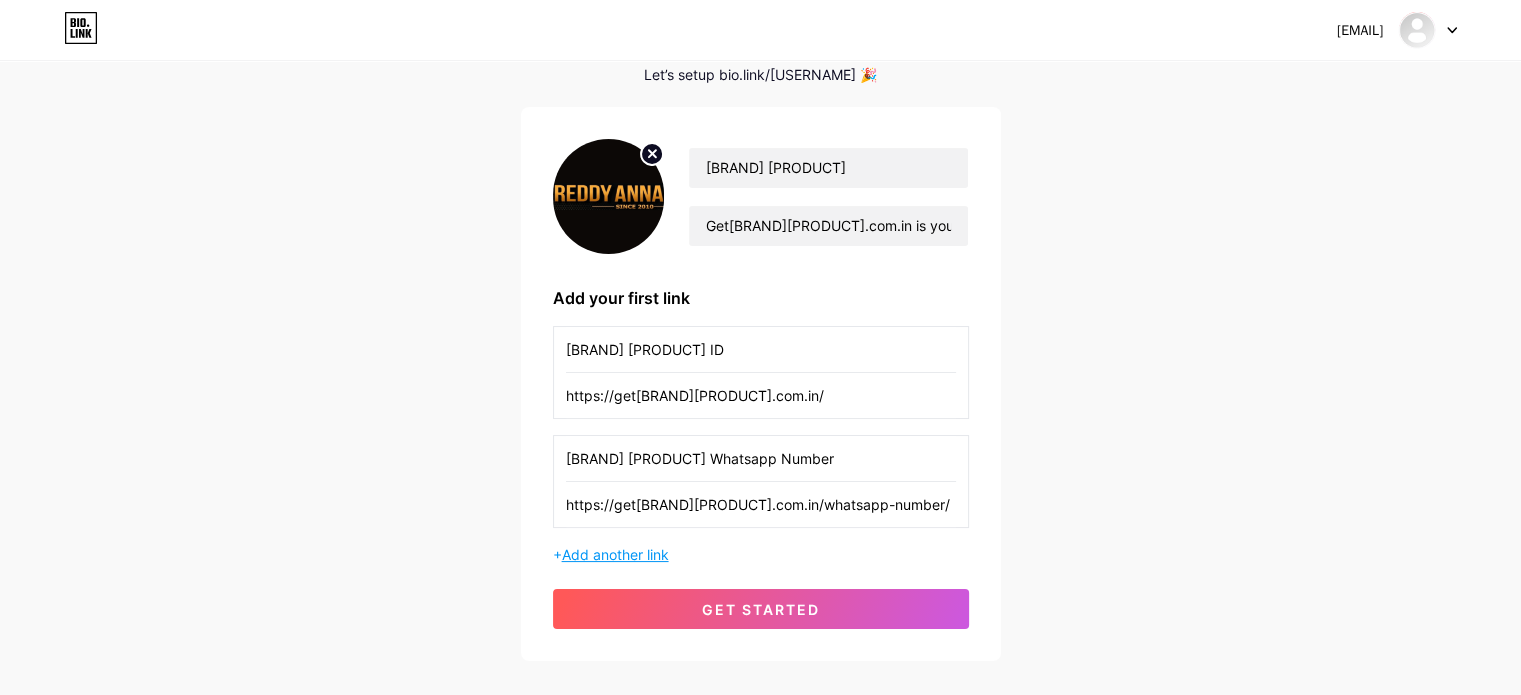 type on "https://get[BRAND][PRODUCT].com.in/whatsapp-number/" 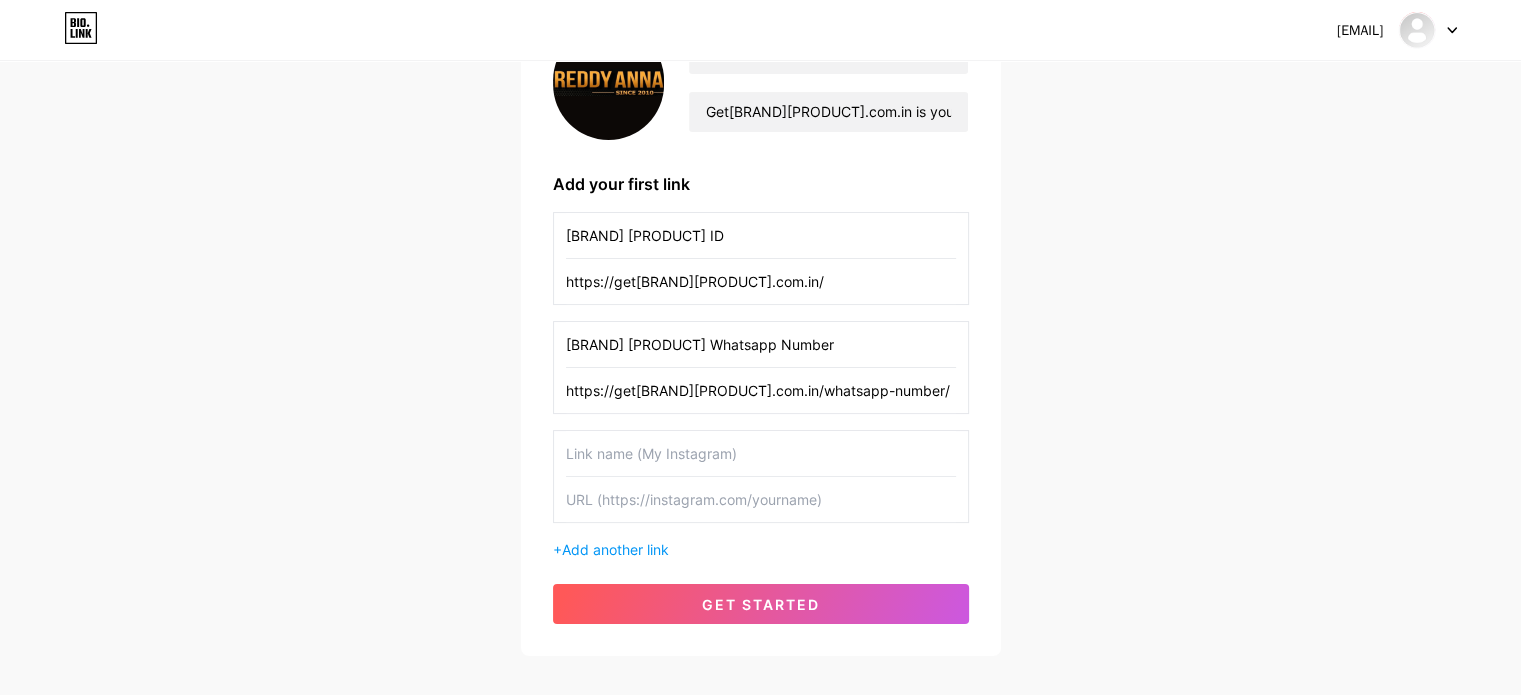 scroll, scrollTop: 314, scrollLeft: 0, axis: vertical 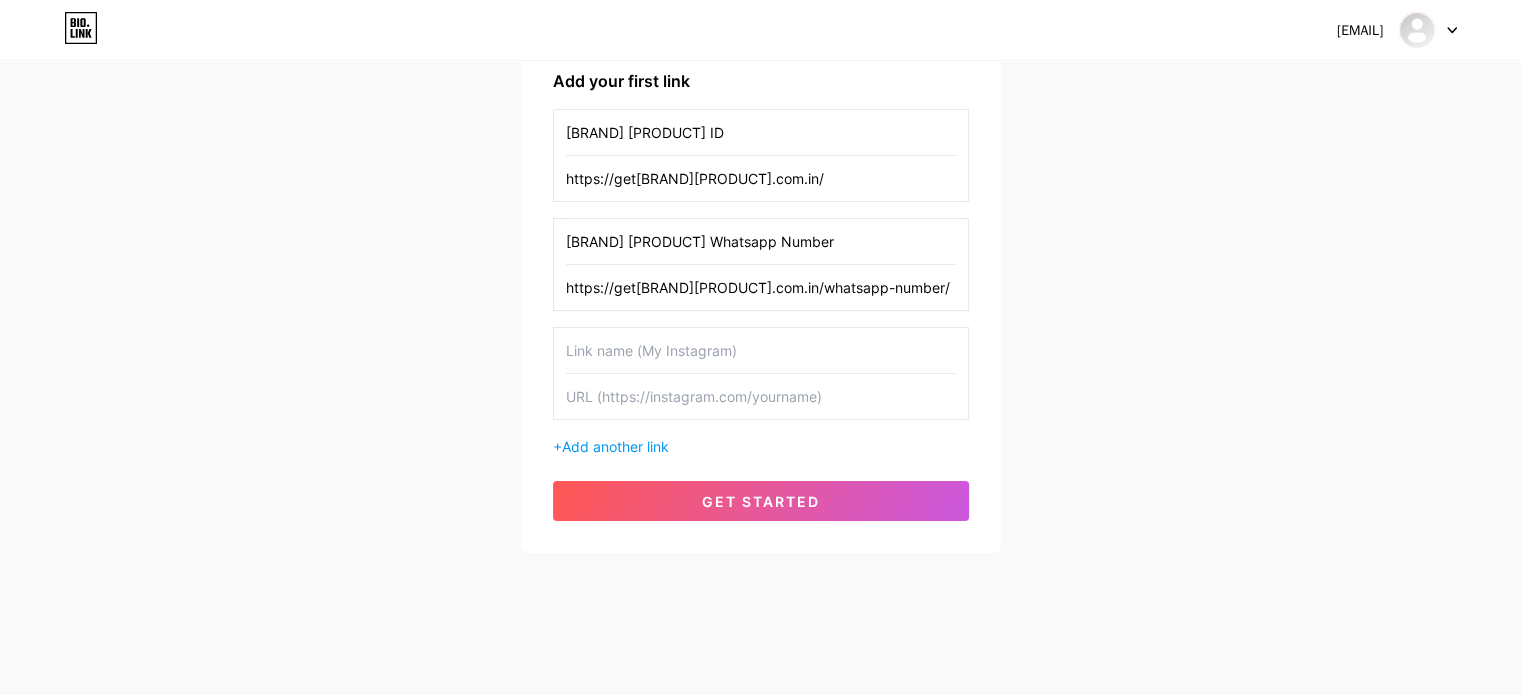 click at bounding box center [761, 350] 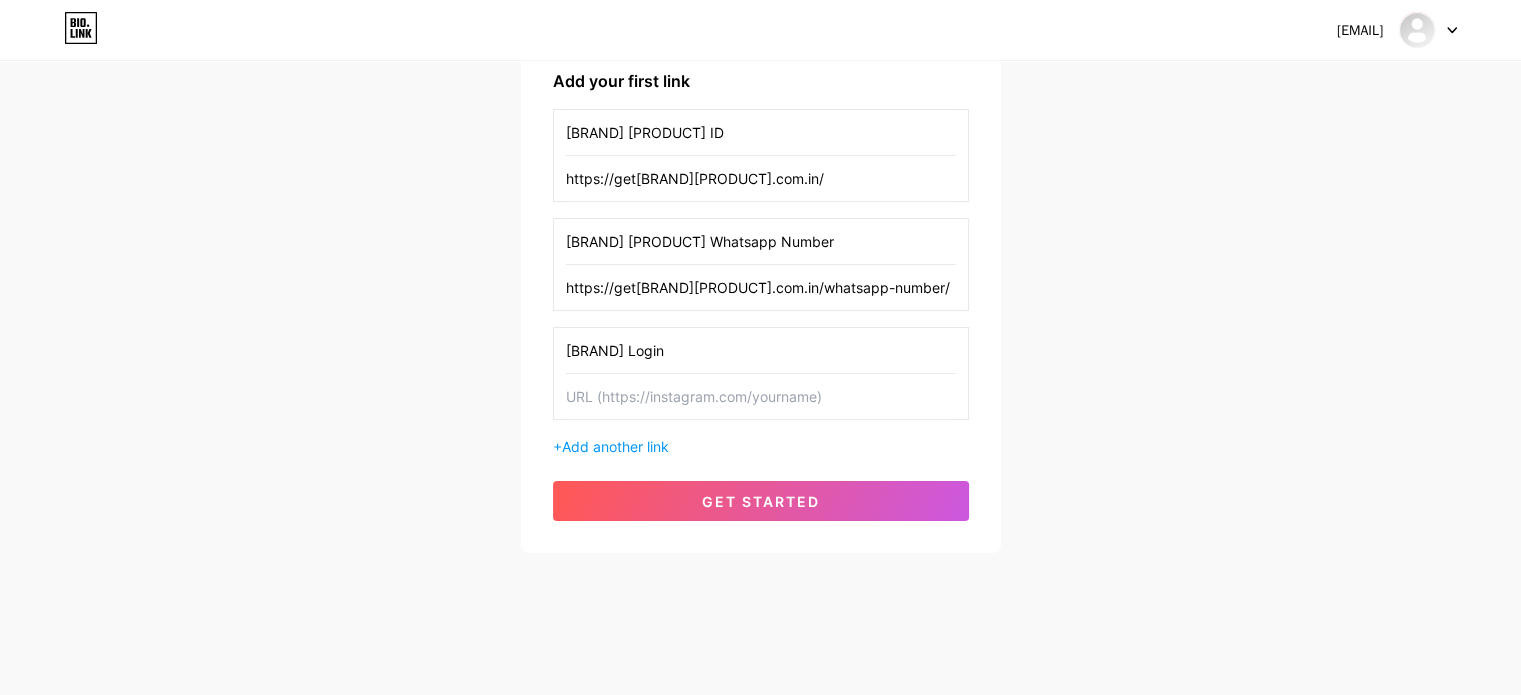type on "[BRAND] Login" 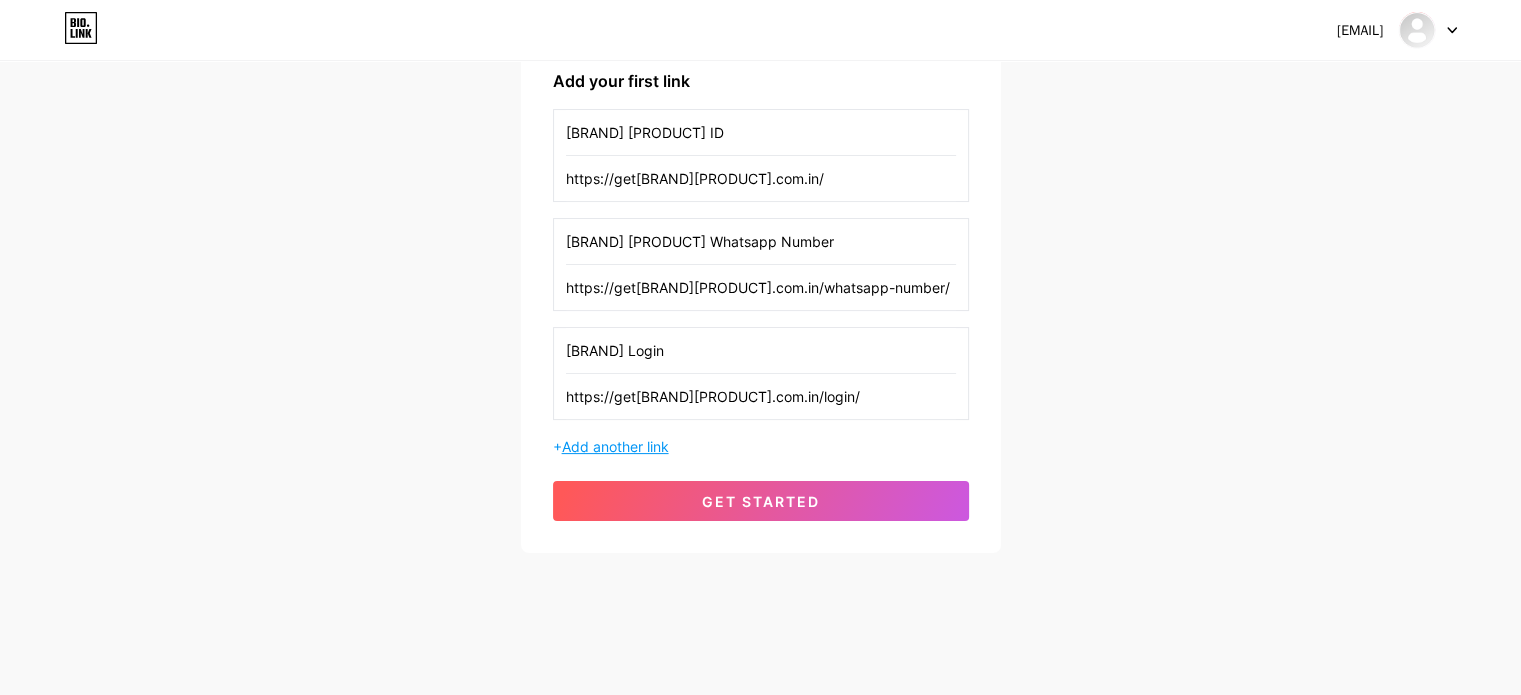 type on "https://get[BRAND][PRODUCT].com.in/login/" 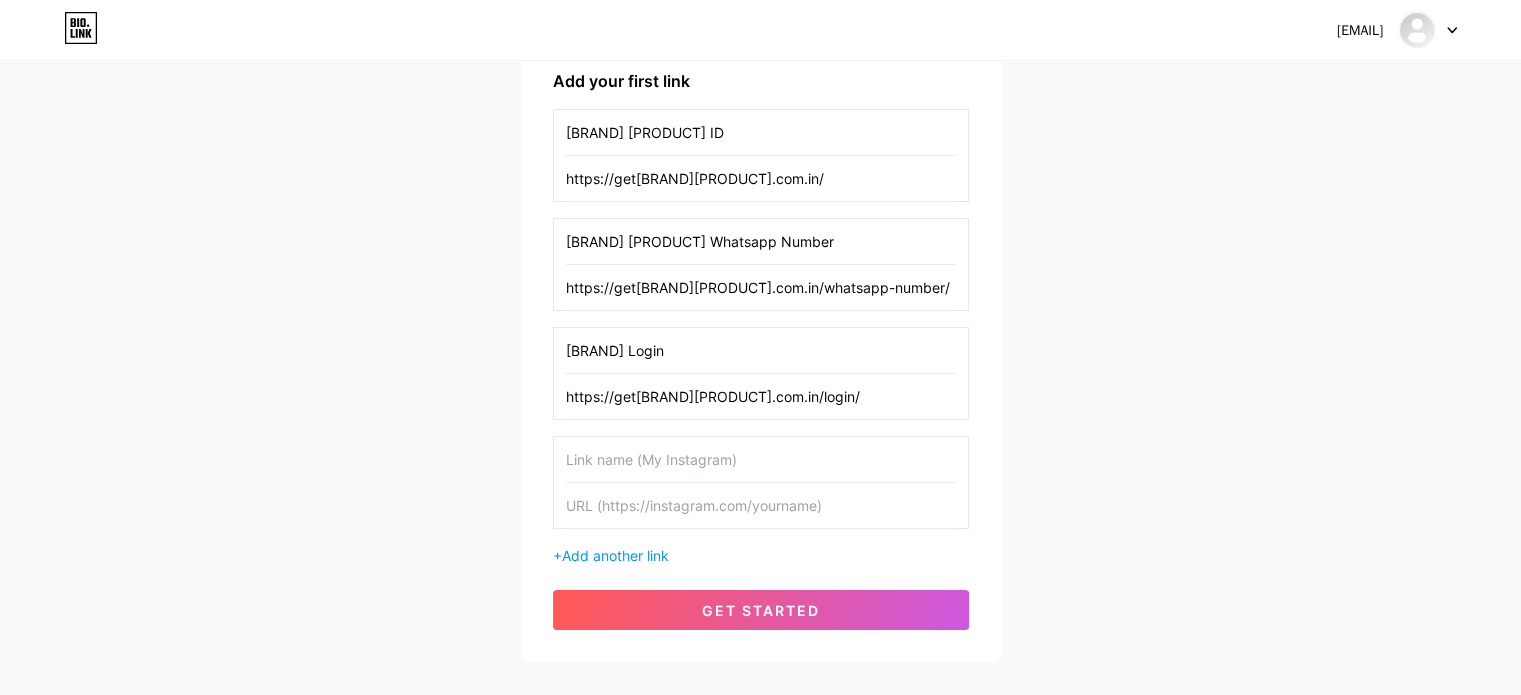 click at bounding box center (761, 459) 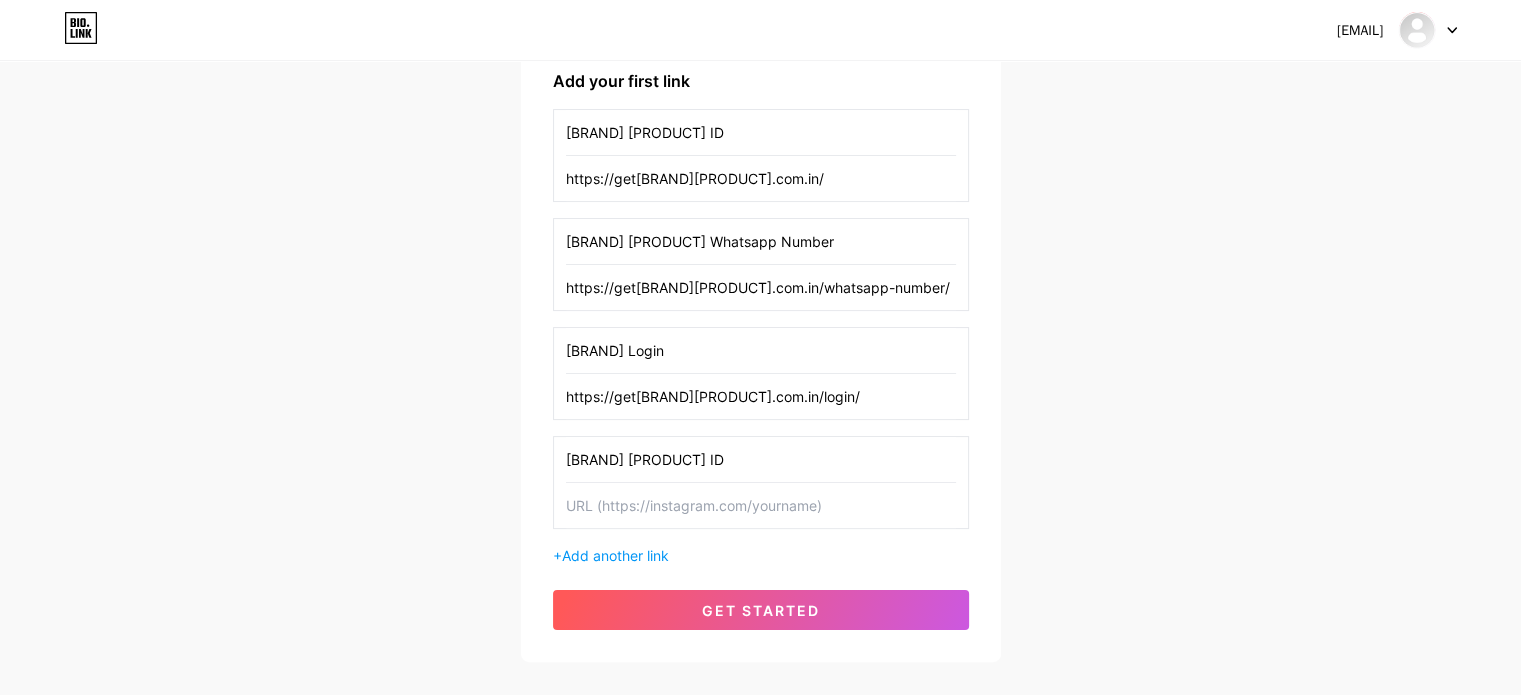 type on "[BRAND] [PRODUCT] ID" 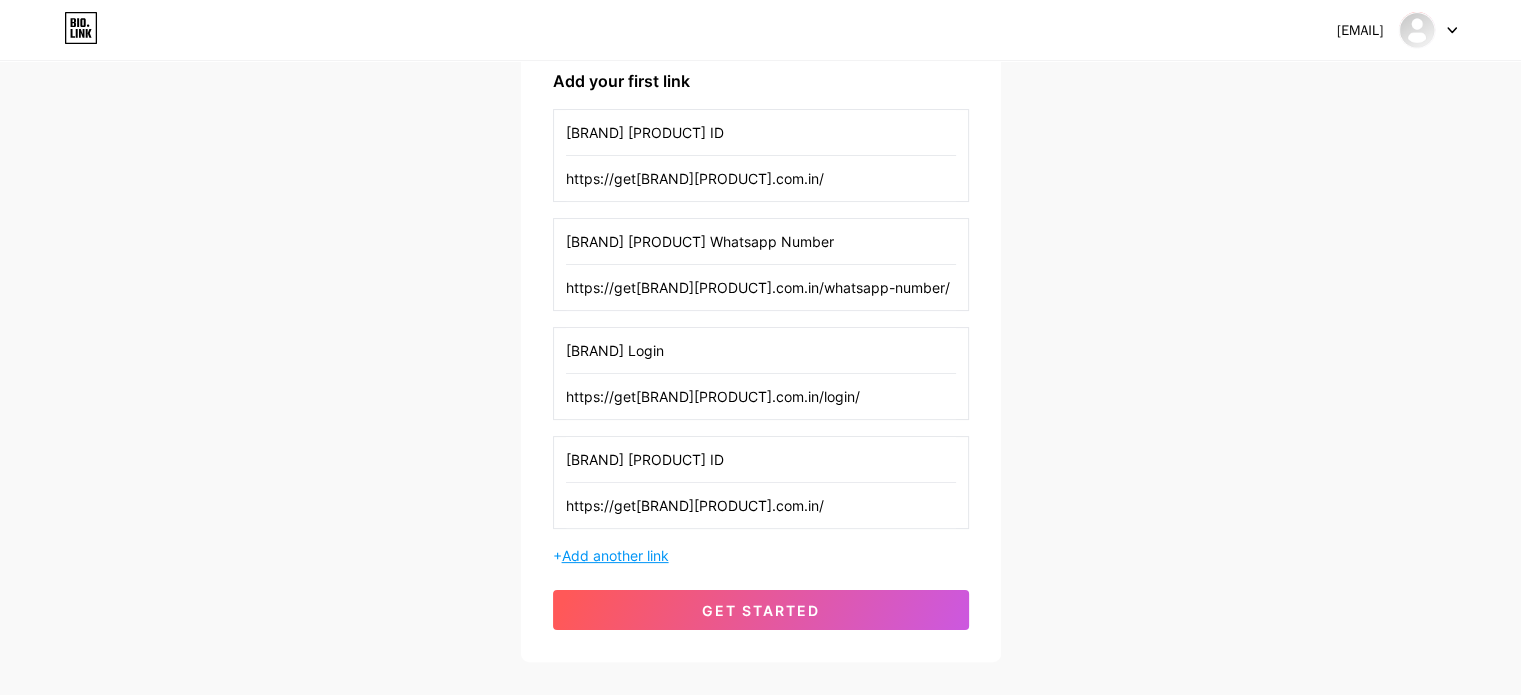 type on "https://get[BRAND][PRODUCT].com.in/" 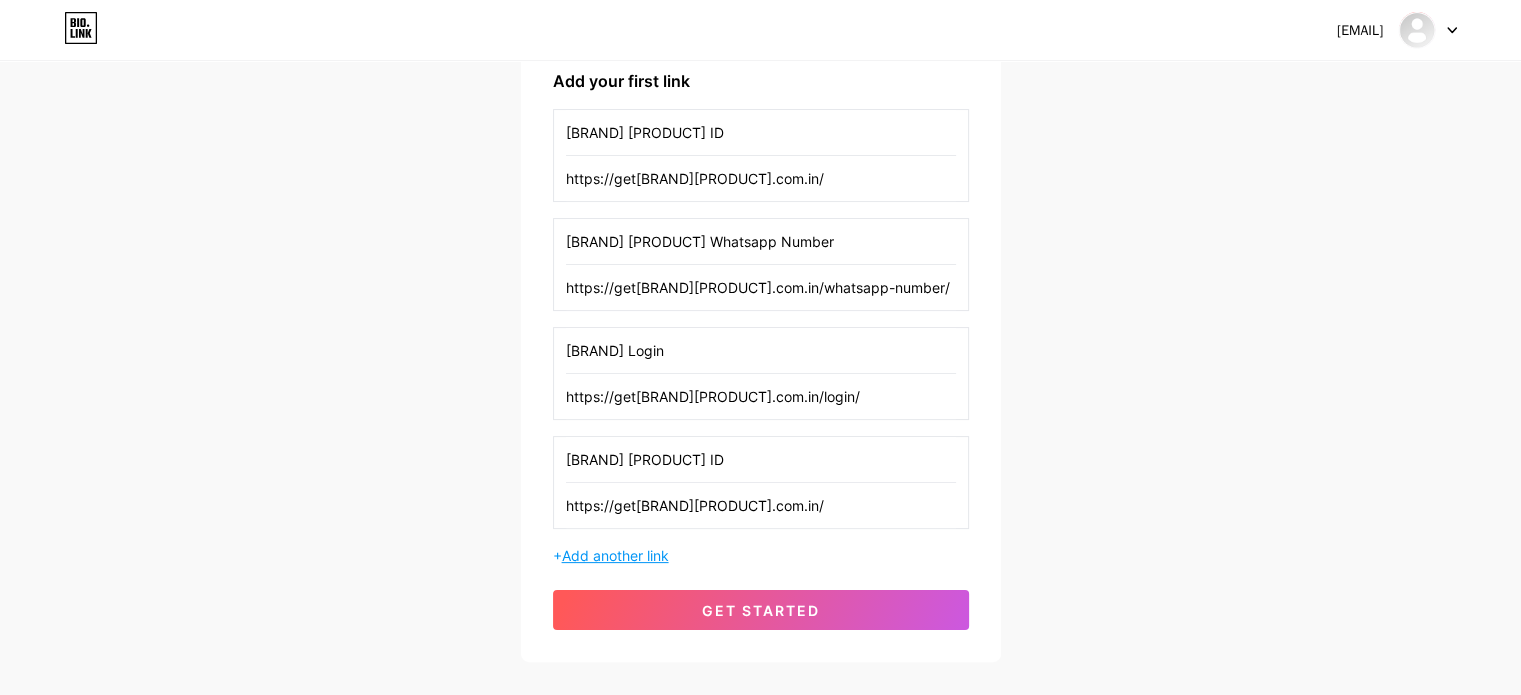 click on "Add another link" at bounding box center [615, 555] 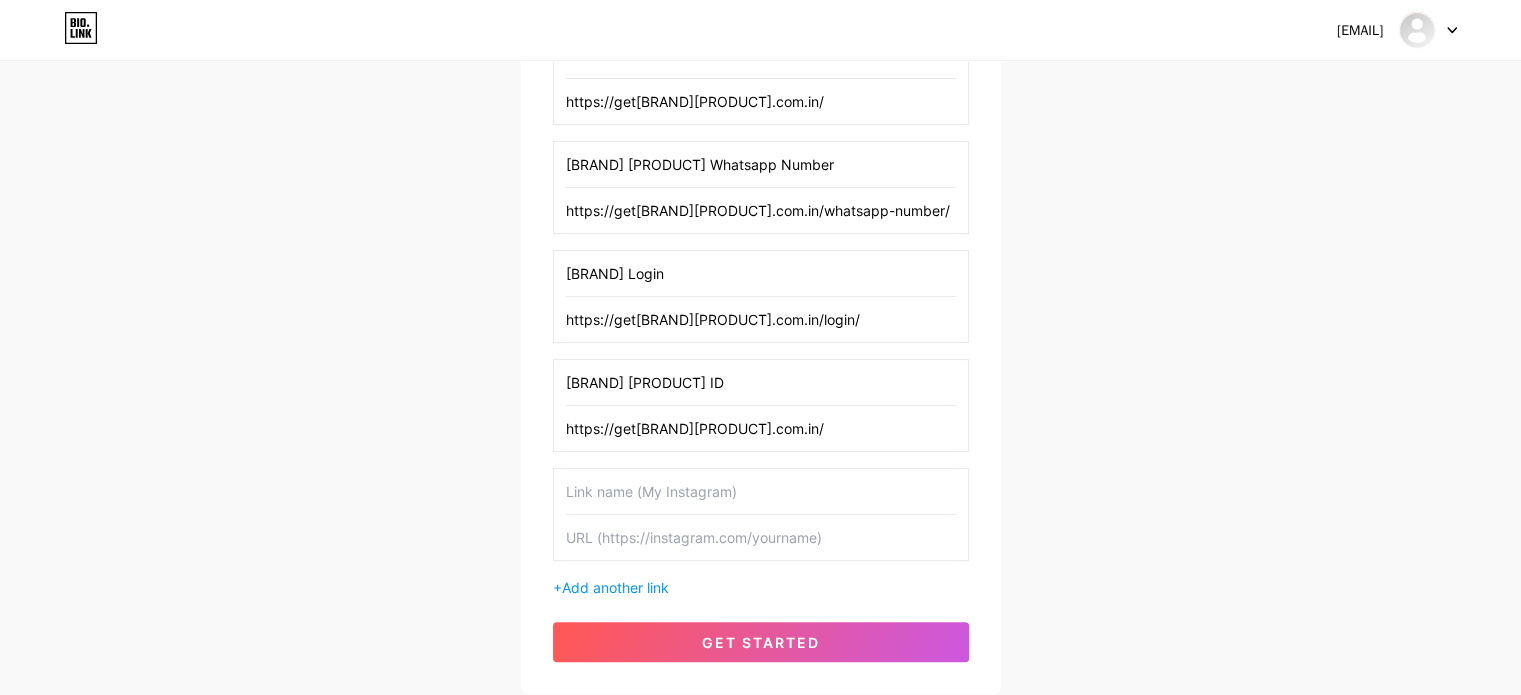 scroll, scrollTop: 514, scrollLeft: 0, axis: vertical 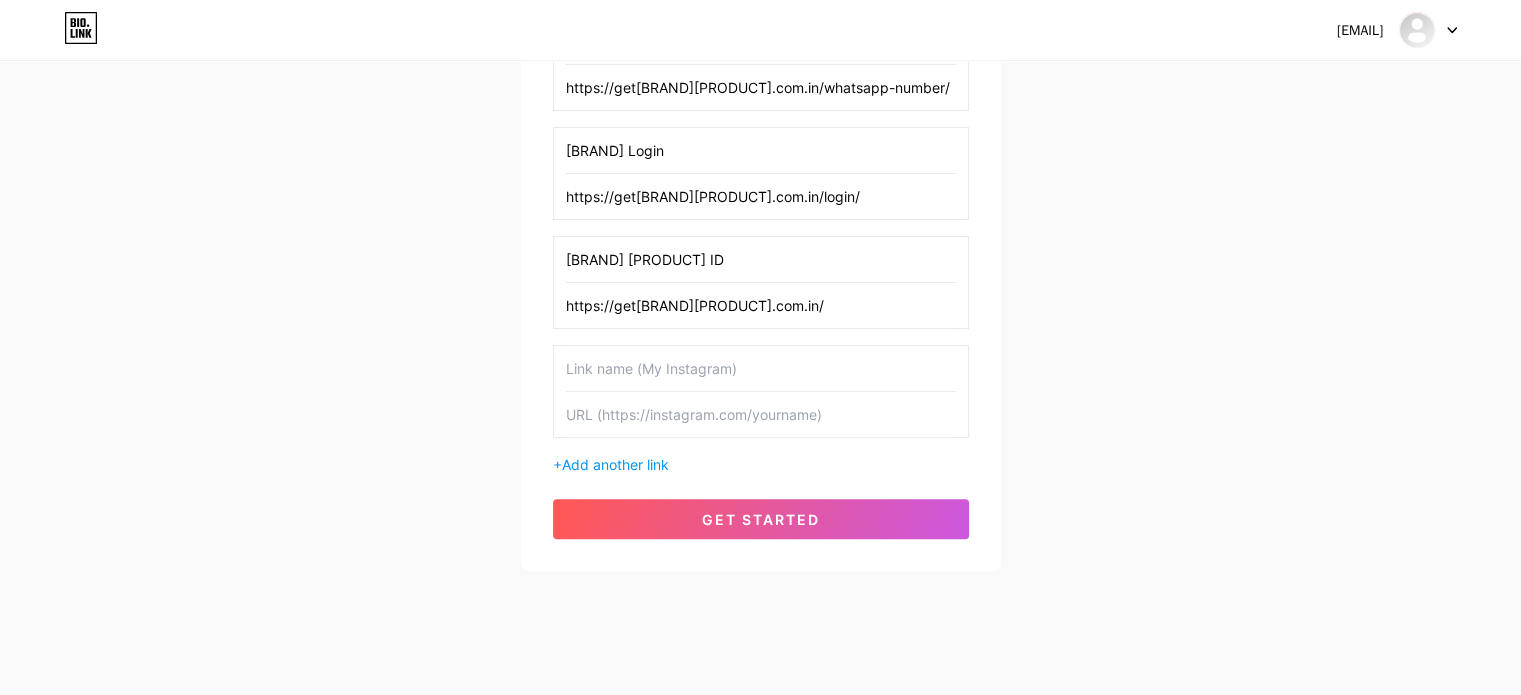 drag, startPoint x: 612, startPoint y: 374, endPoint x: 605, endPoint y: 402, distance: 28.86174 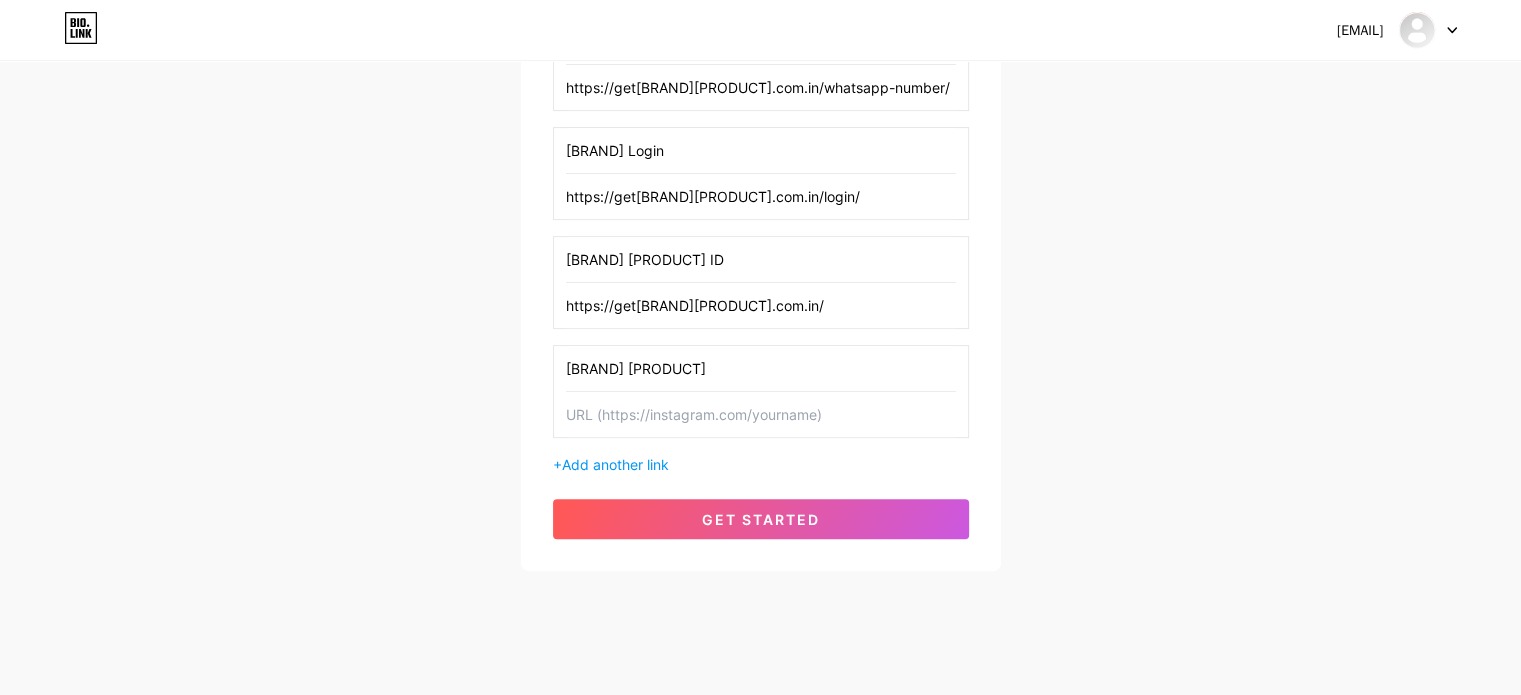 type on "[BRAND] [PRODUCT]" 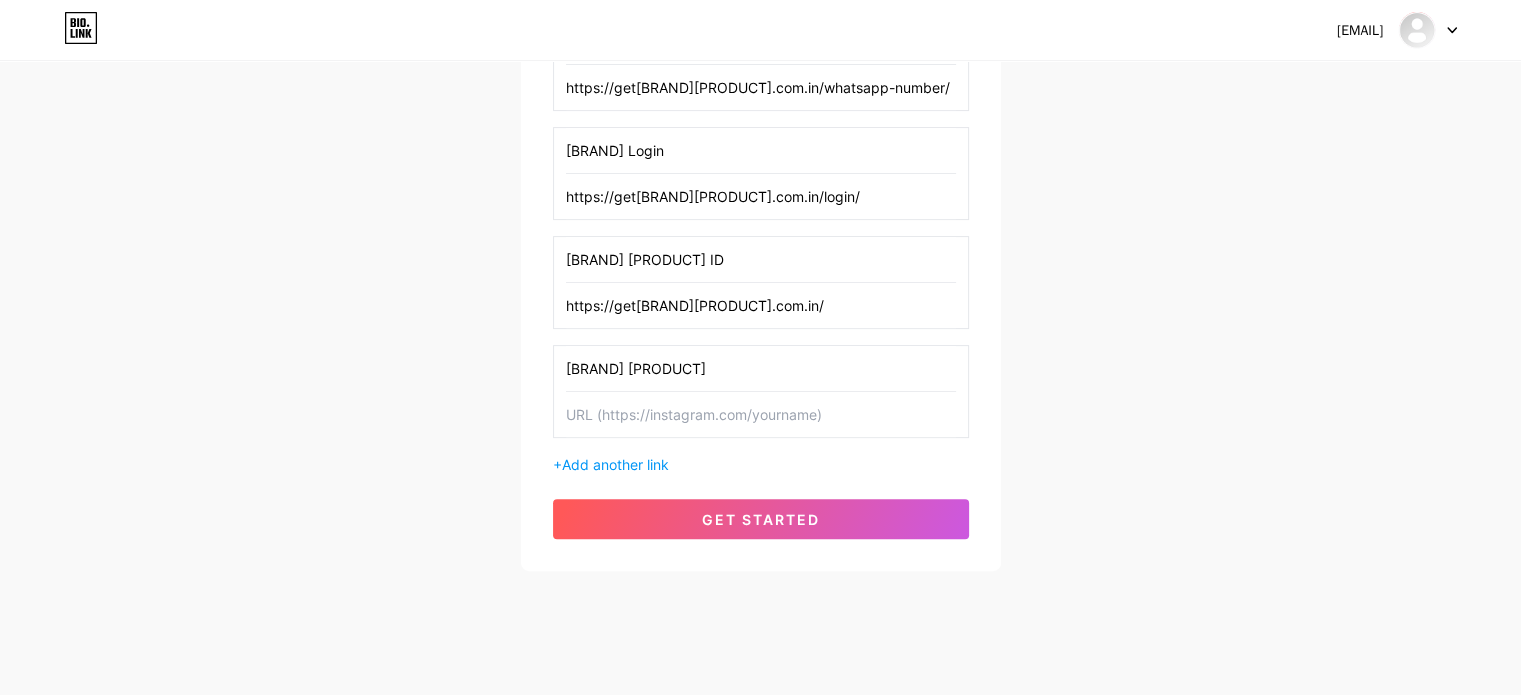 paste on "https://get[BRAND][PRODUCT].com.in/" 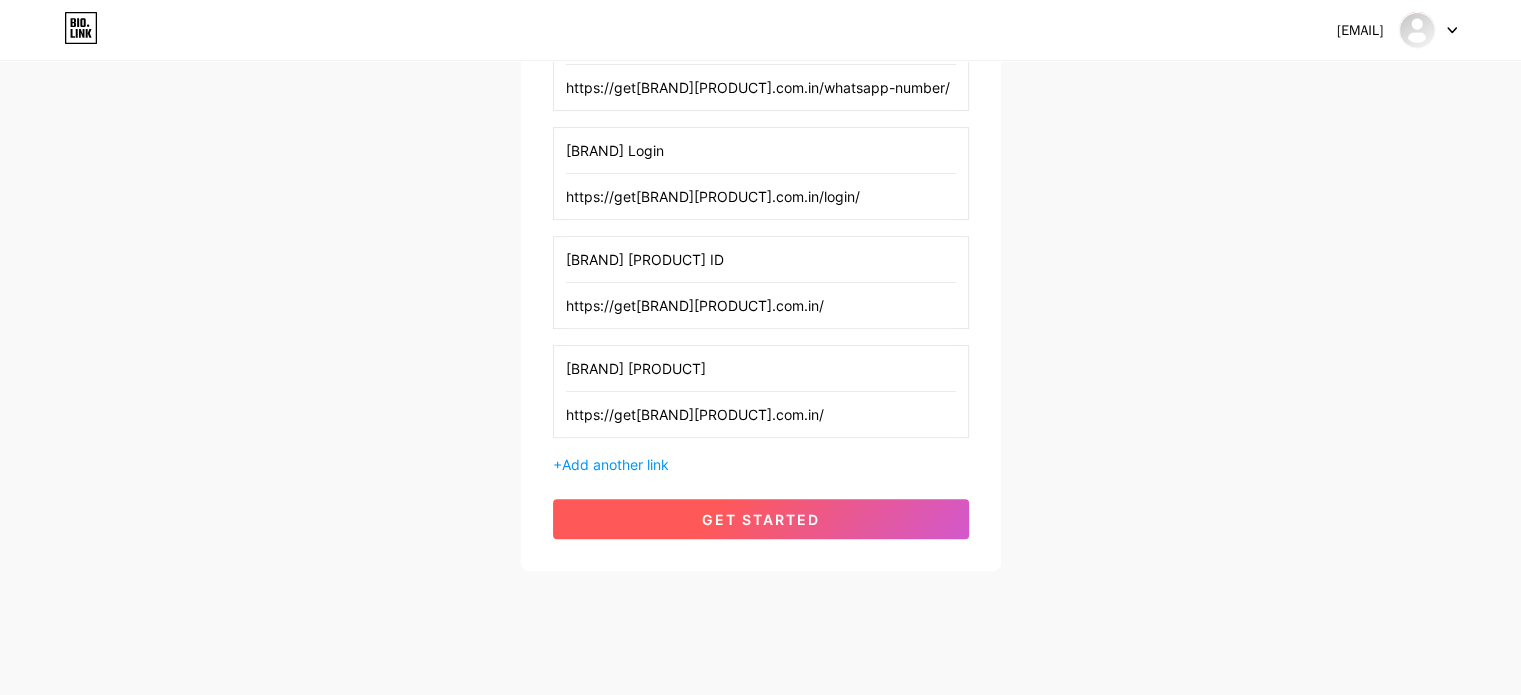 type on "https://get[BRAND][PRODUCT].com.in/" 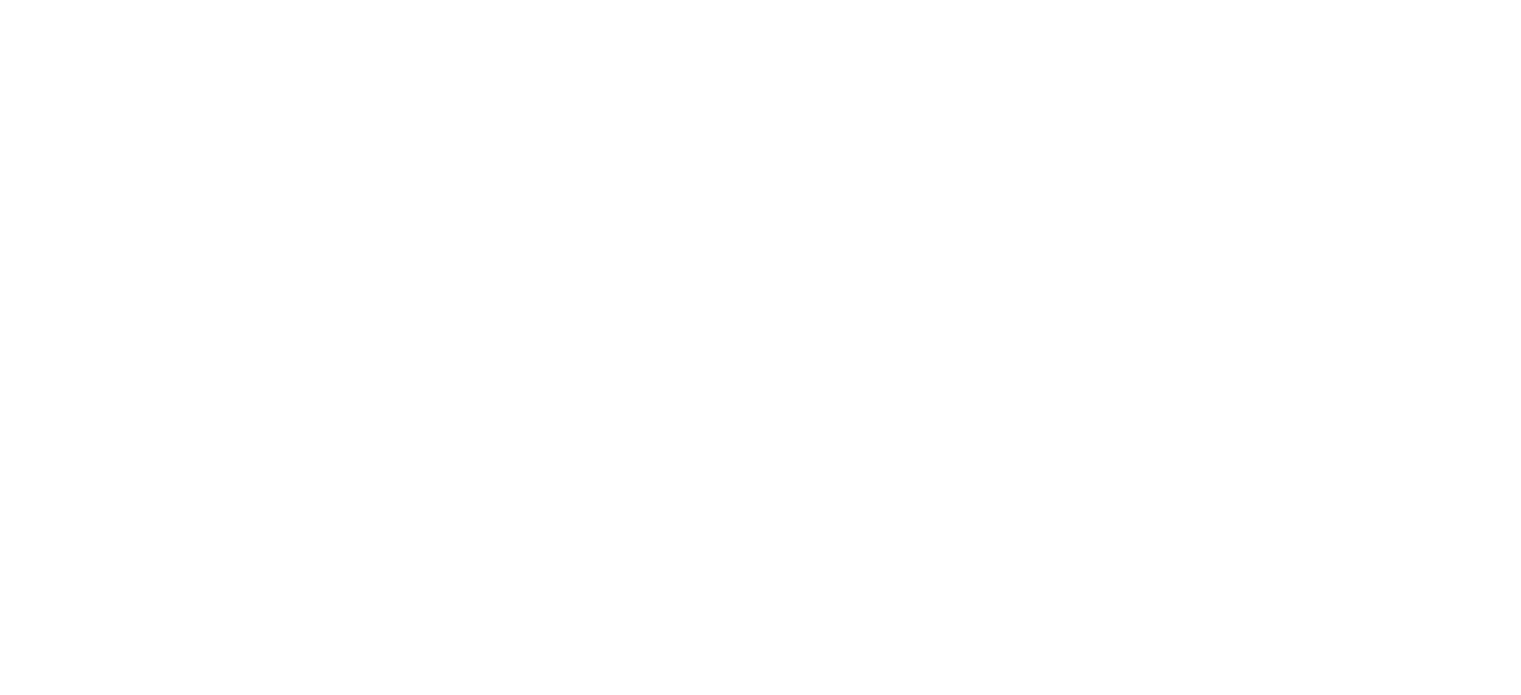 scroll, scrollTop: 0, scrollLeft: 0, axis: both 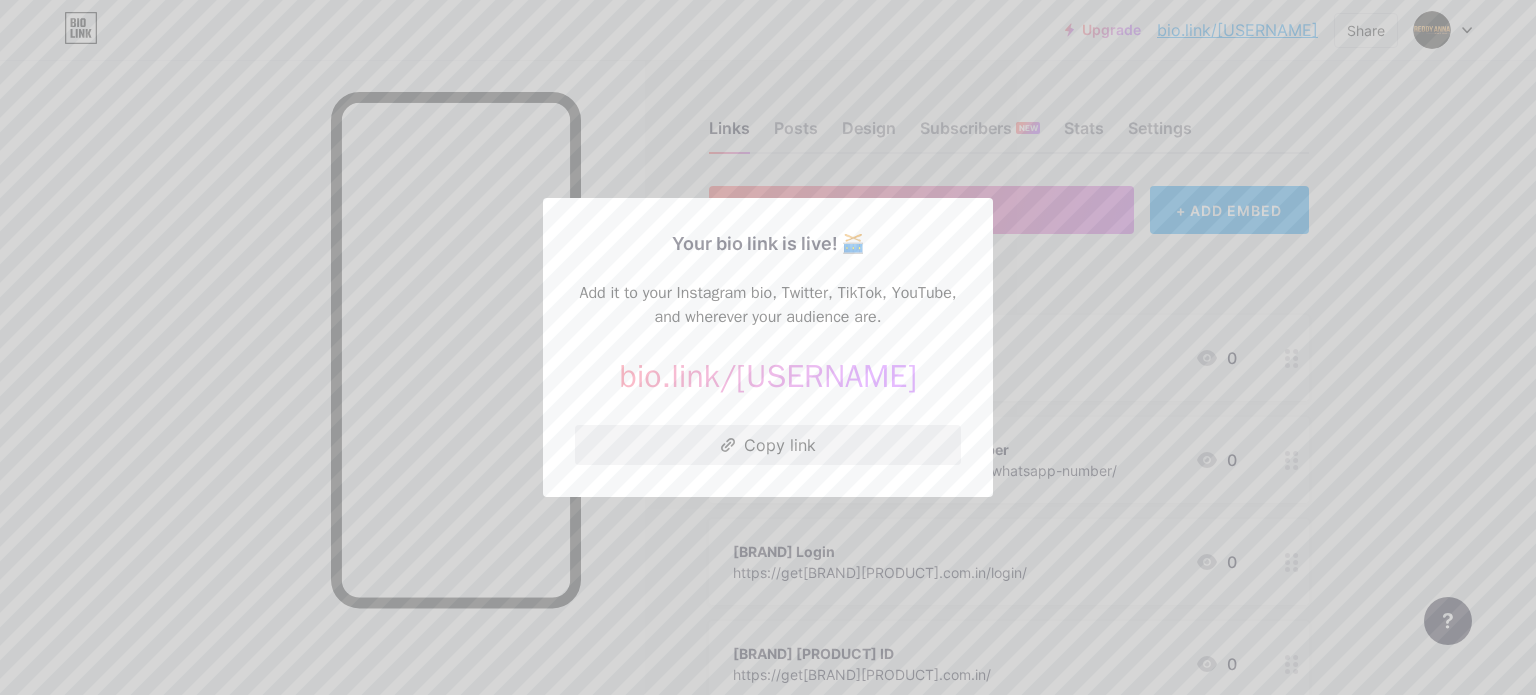 click on "Copy link" at bounding box center [768, 445] 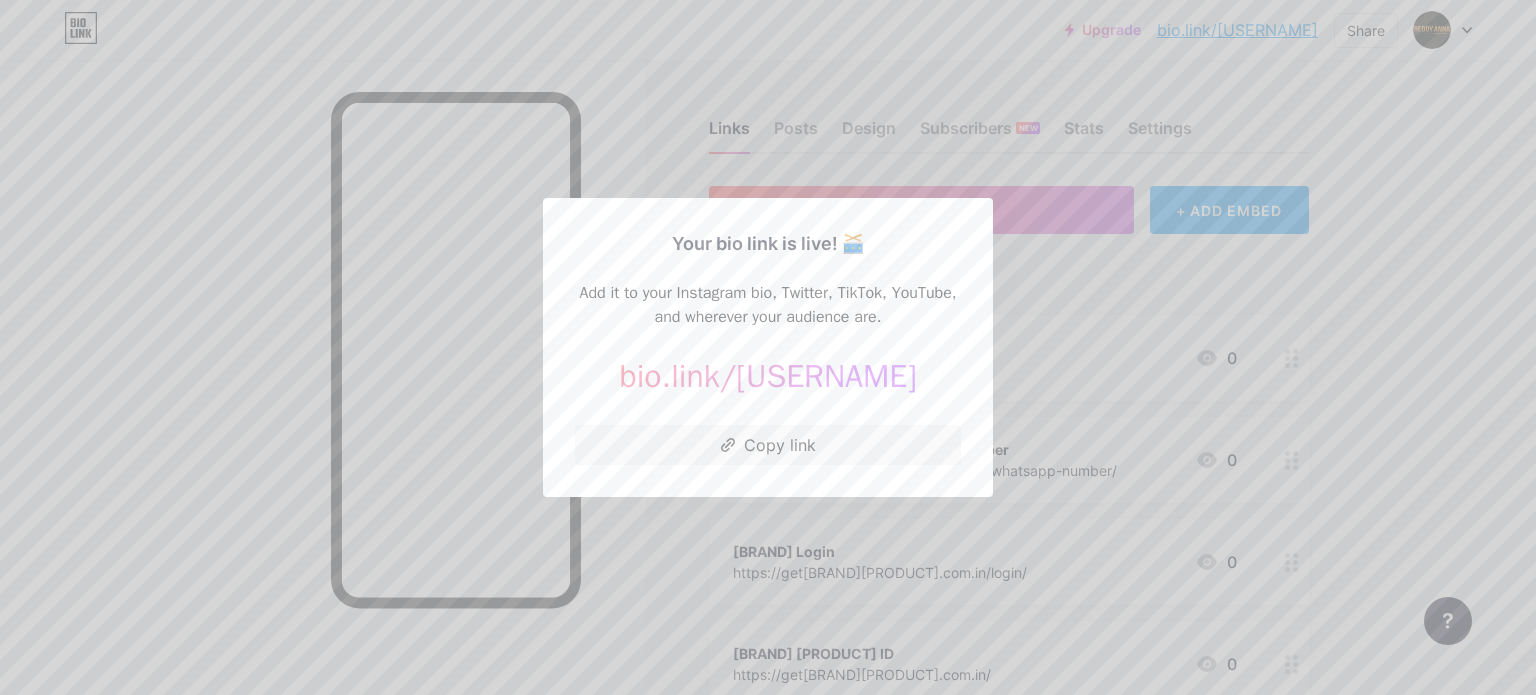 click at bounding box center (768, 347) 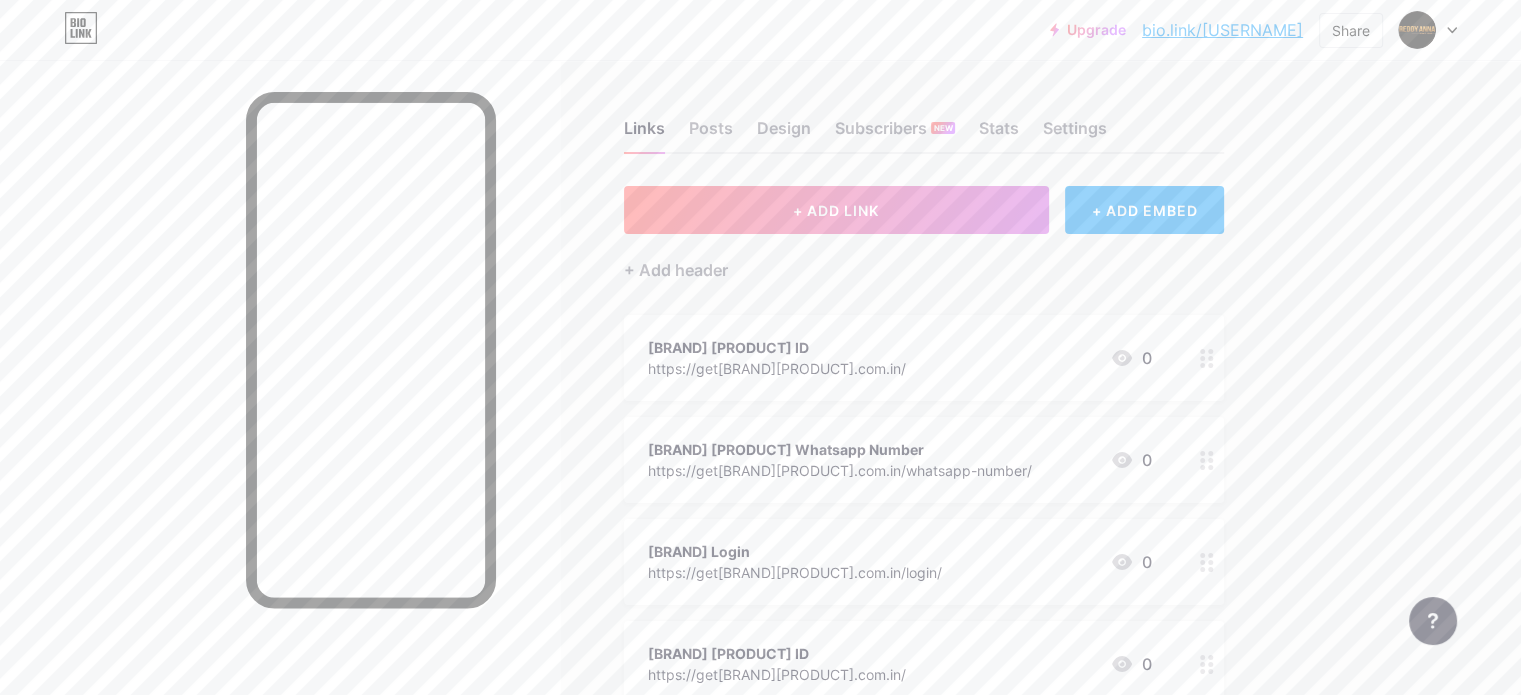 click at bounding box center (280, 407) 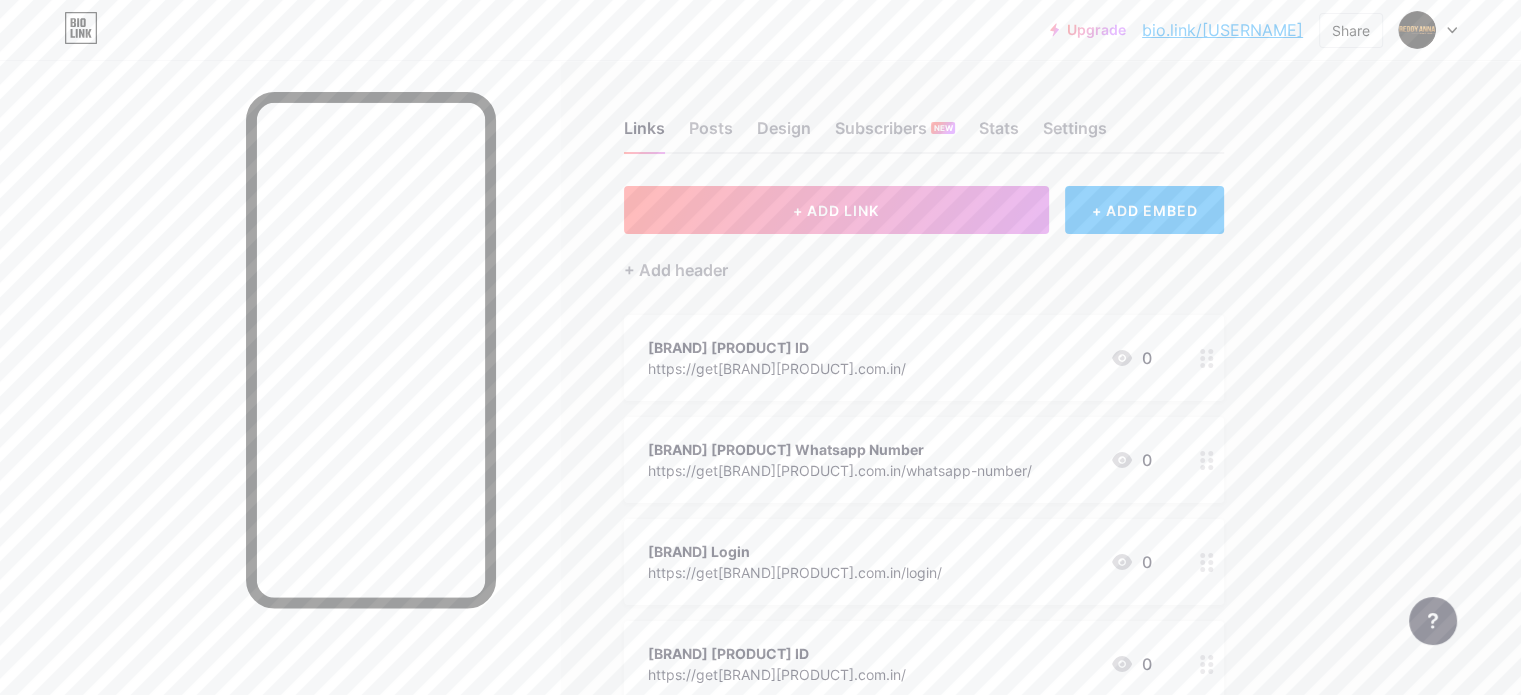click on "bio.link/[USERNAME]" at bounding box center [1222, 30] 